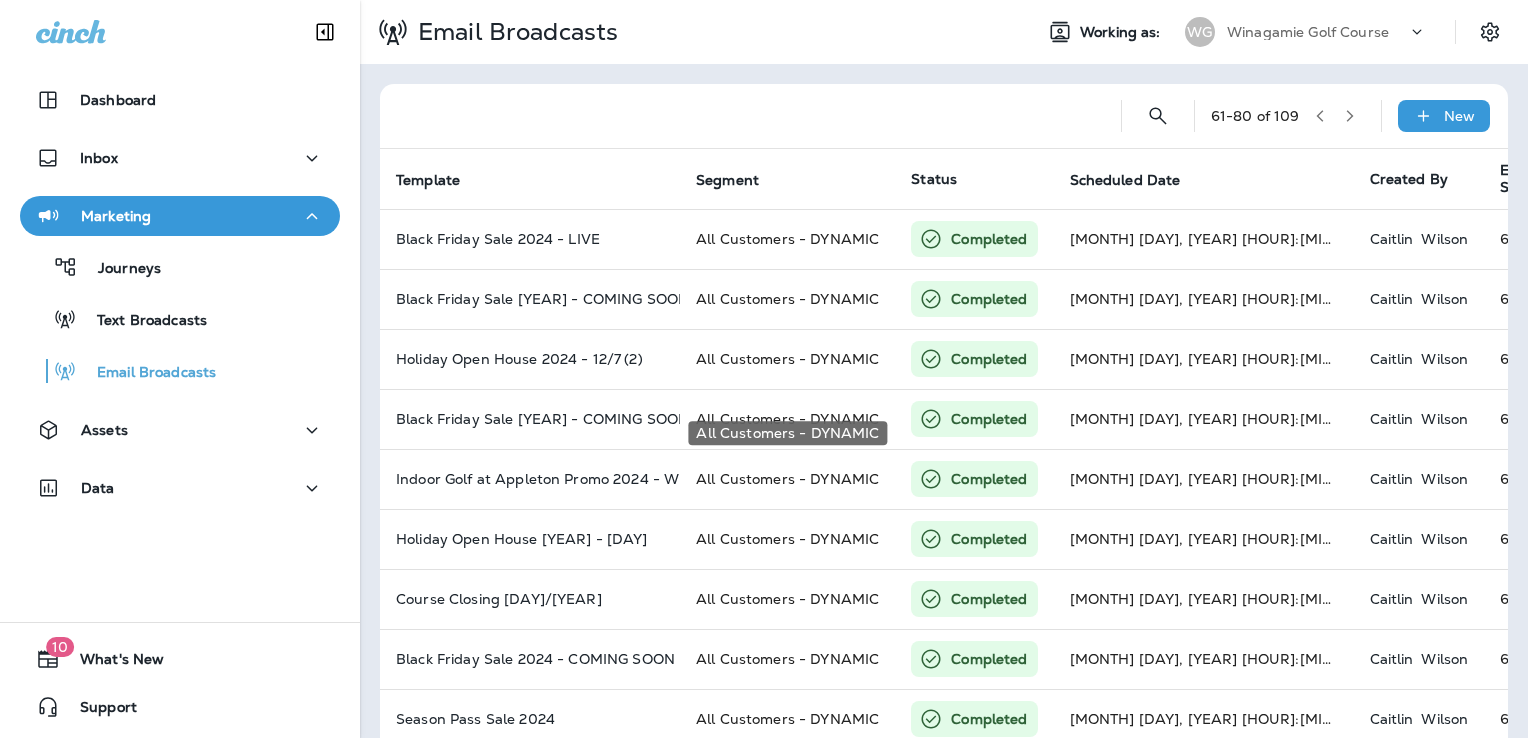 scroll, scrollTop: 0, scrollLeft: 0, axis: both 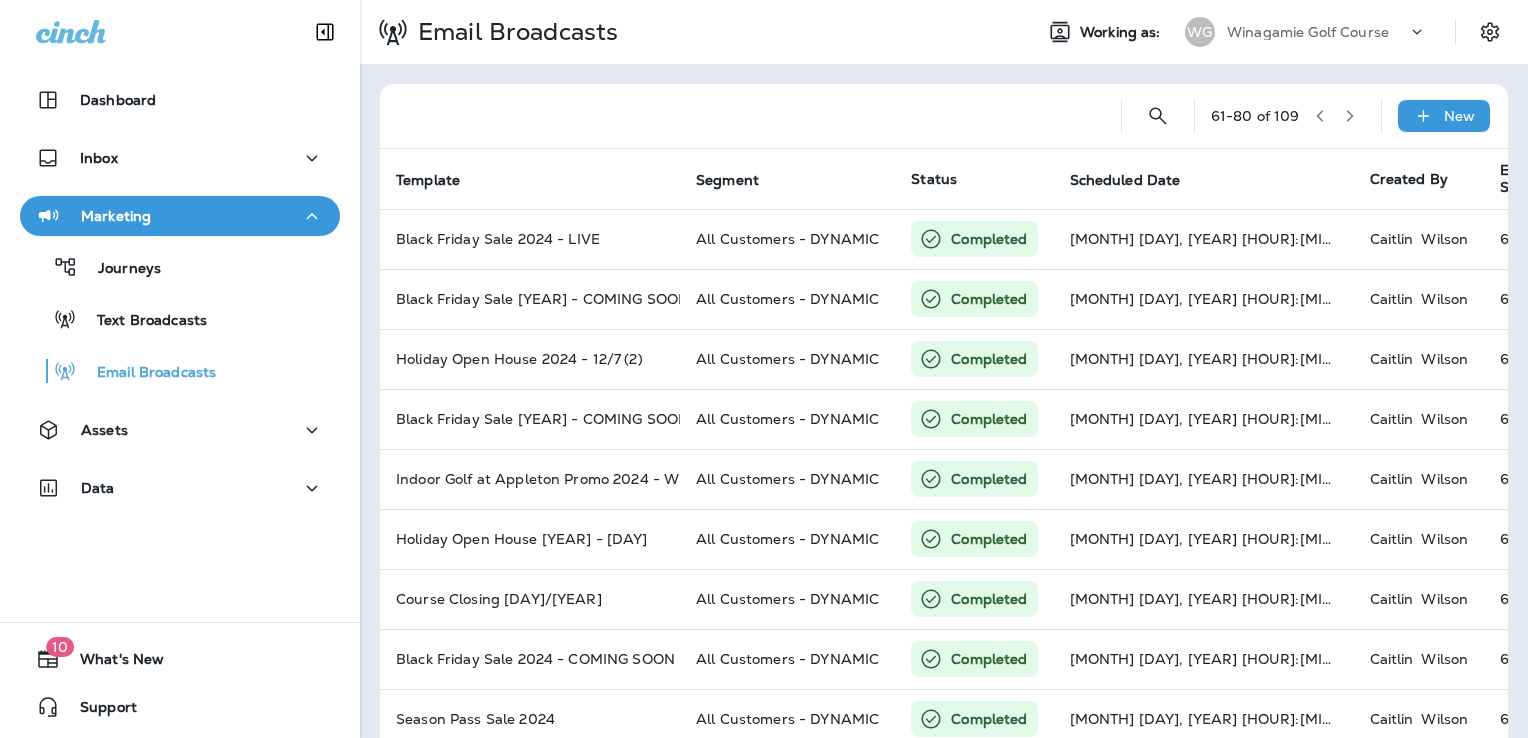 click on "Winagamie Golf Course" at bounding box center [1308, 32] 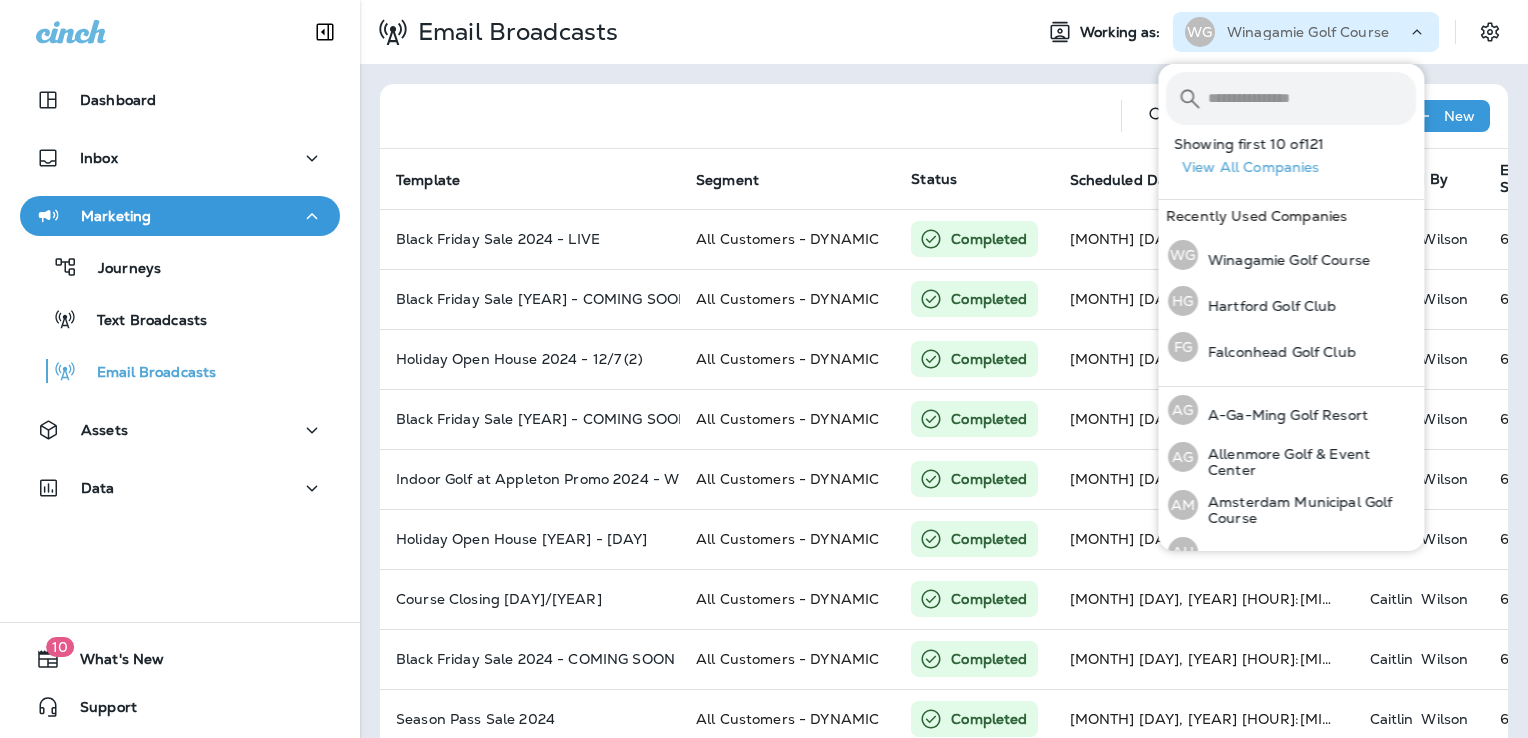 click at bounding box center [1312, 98] 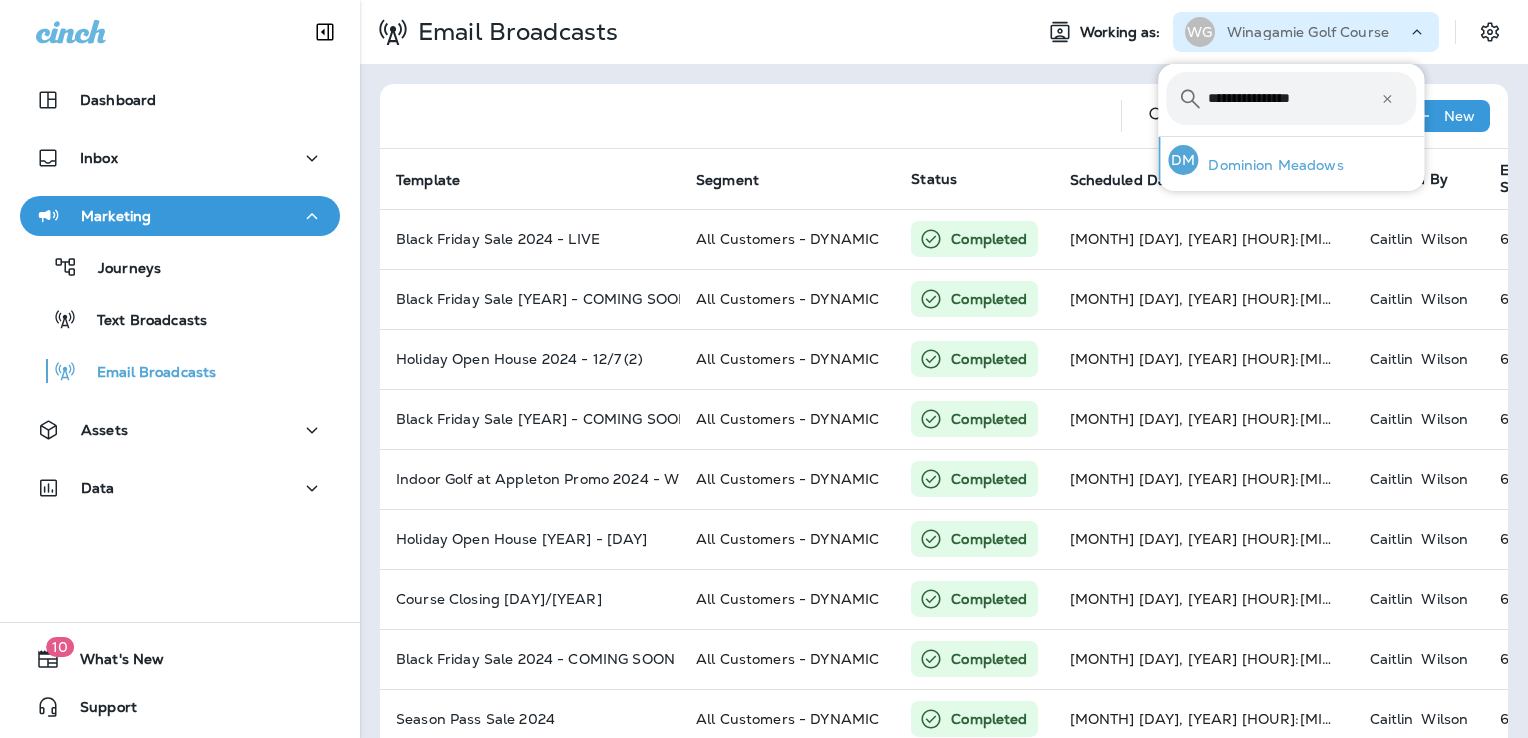 type on "**********" 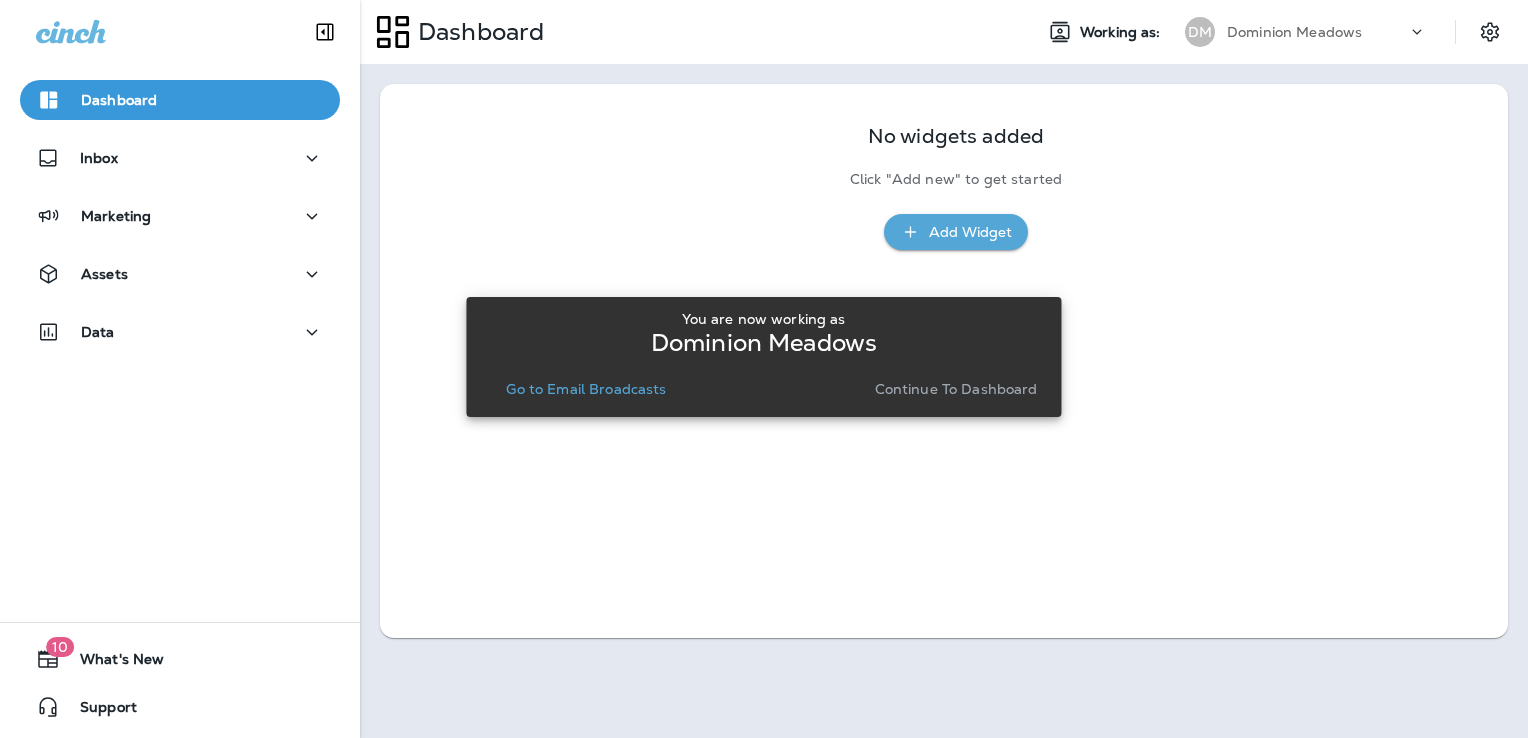click on "Go to Email Broadcasts" at bounding box center (586, 389) 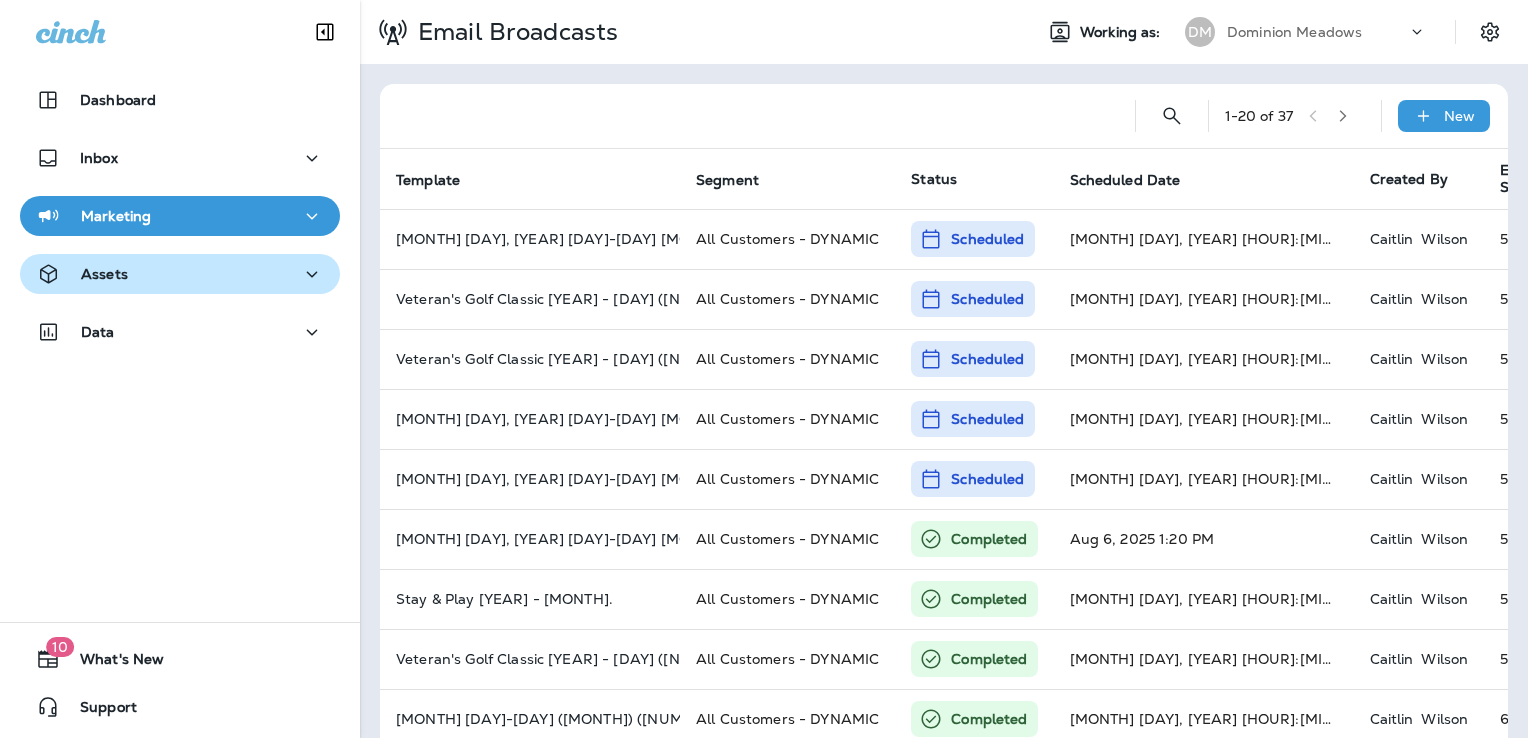click on "Assets" at bounding box center (180, 274) 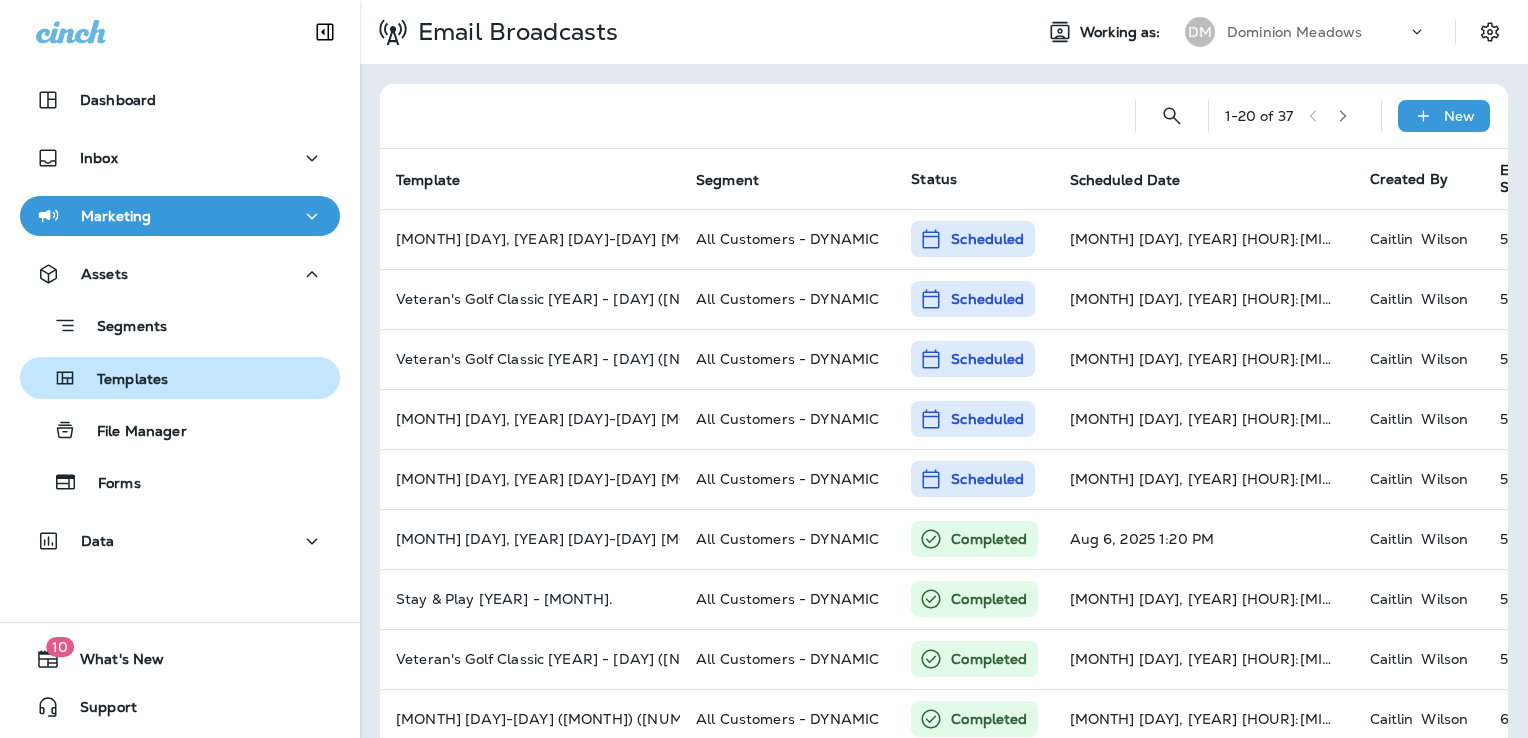 click on "Templates" at bounding box center (180, 378) 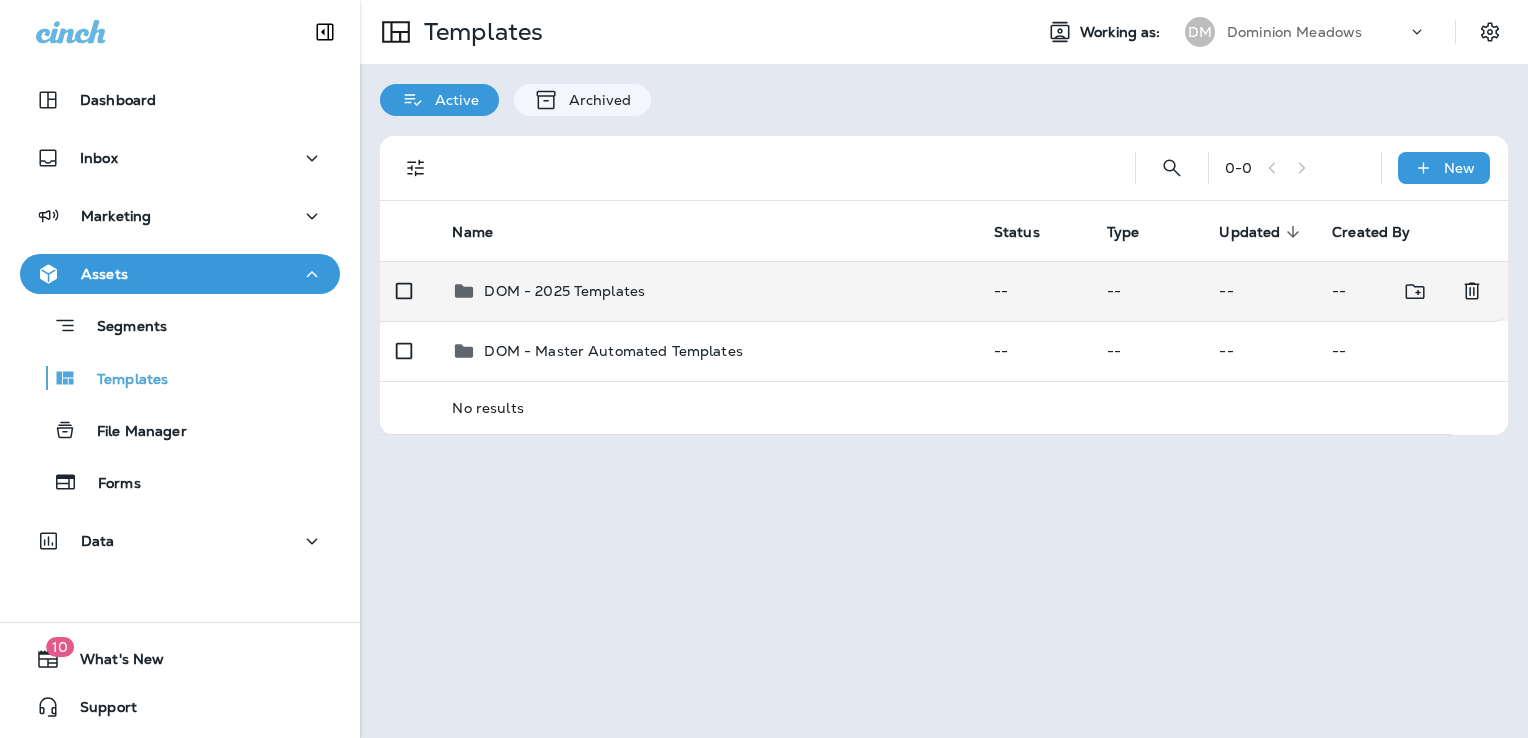 click on "DOM - 2025 Templates" at bounding box center (706, 291) 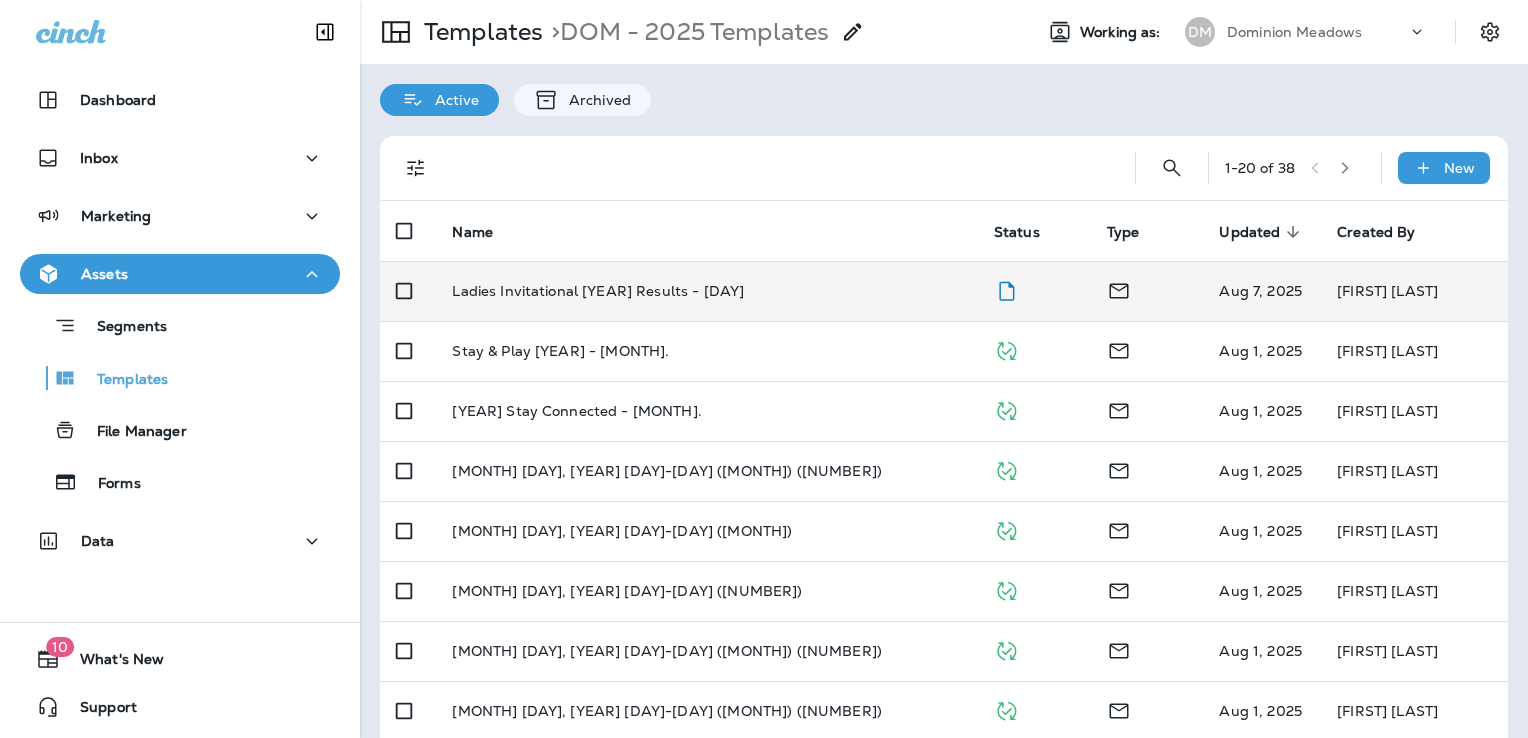 click on "Ladies Invitational [YEAR] Results - [DAY]" at bounding box center [706, 291] 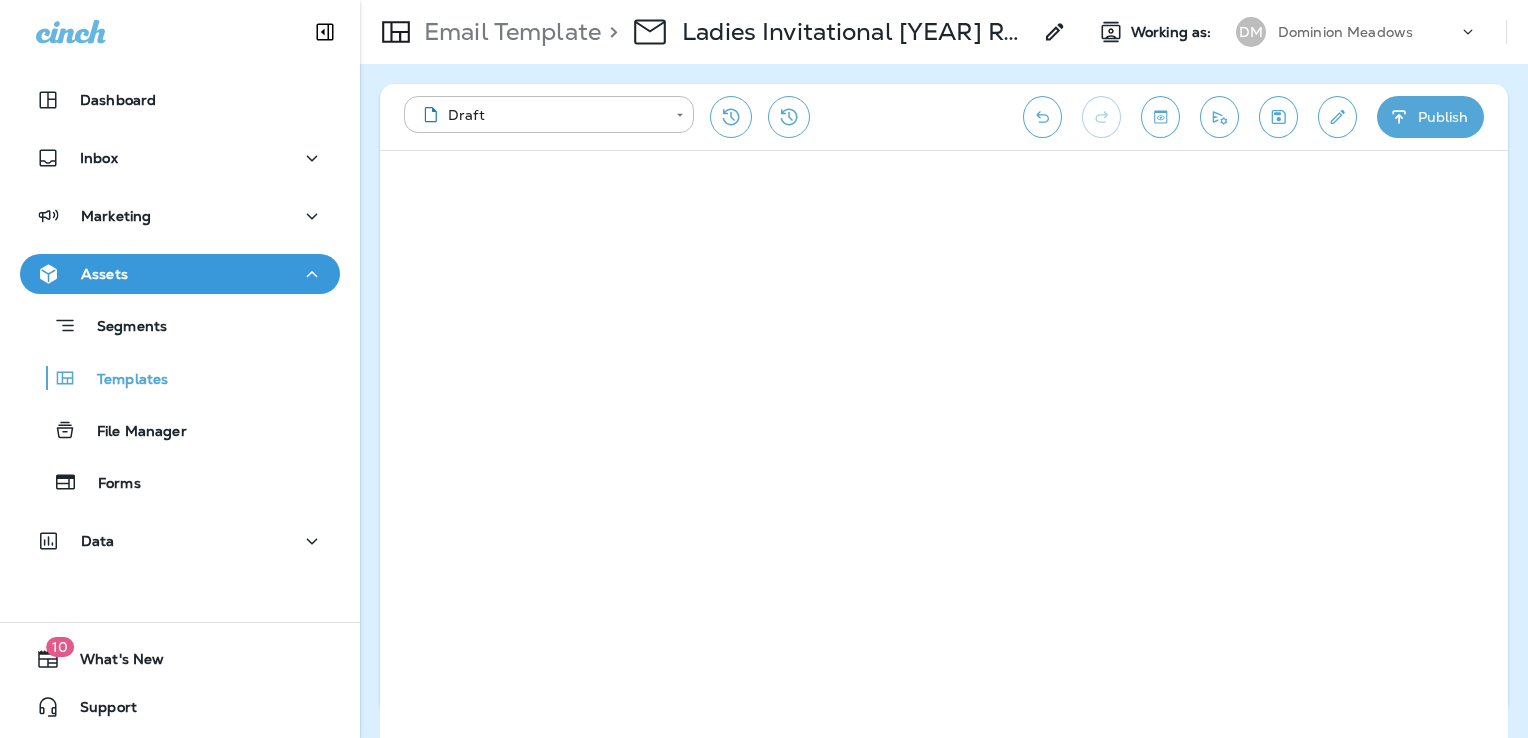 click 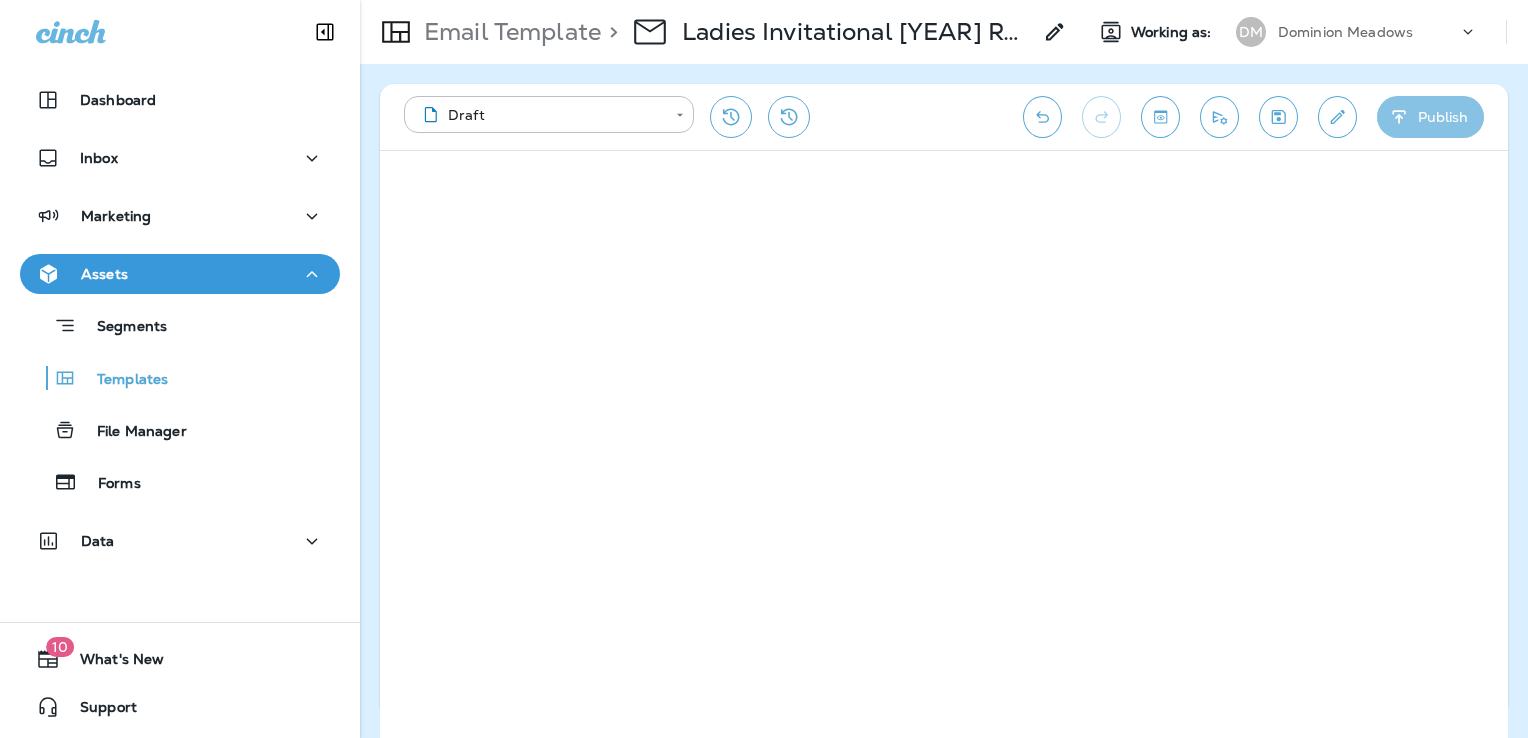 click on "Publish" at bounding box center (1430, 117) 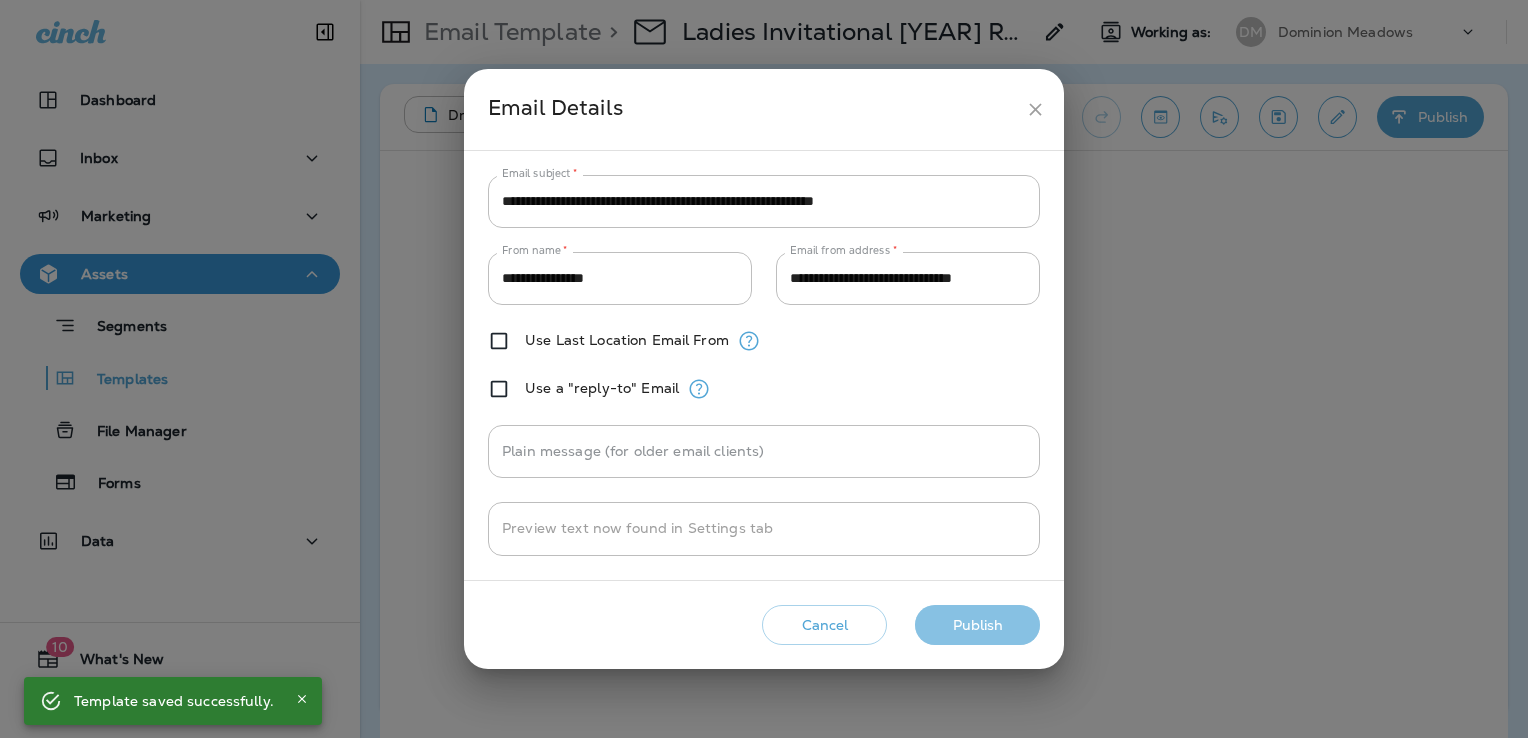 click on "Publish" at bounding box center (977, 625) 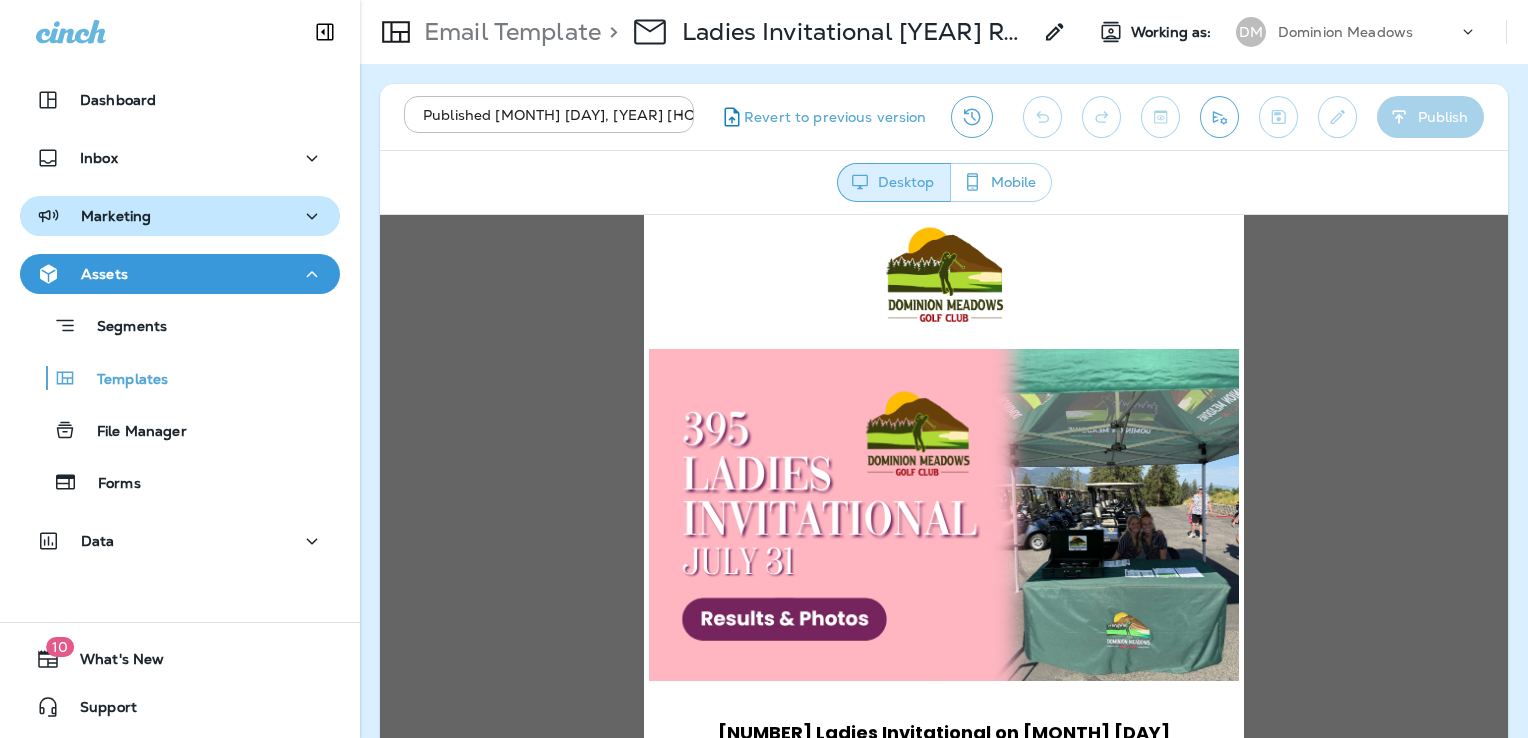 scroll, scrollTop: 0, scrollLeft: 0, axis: both 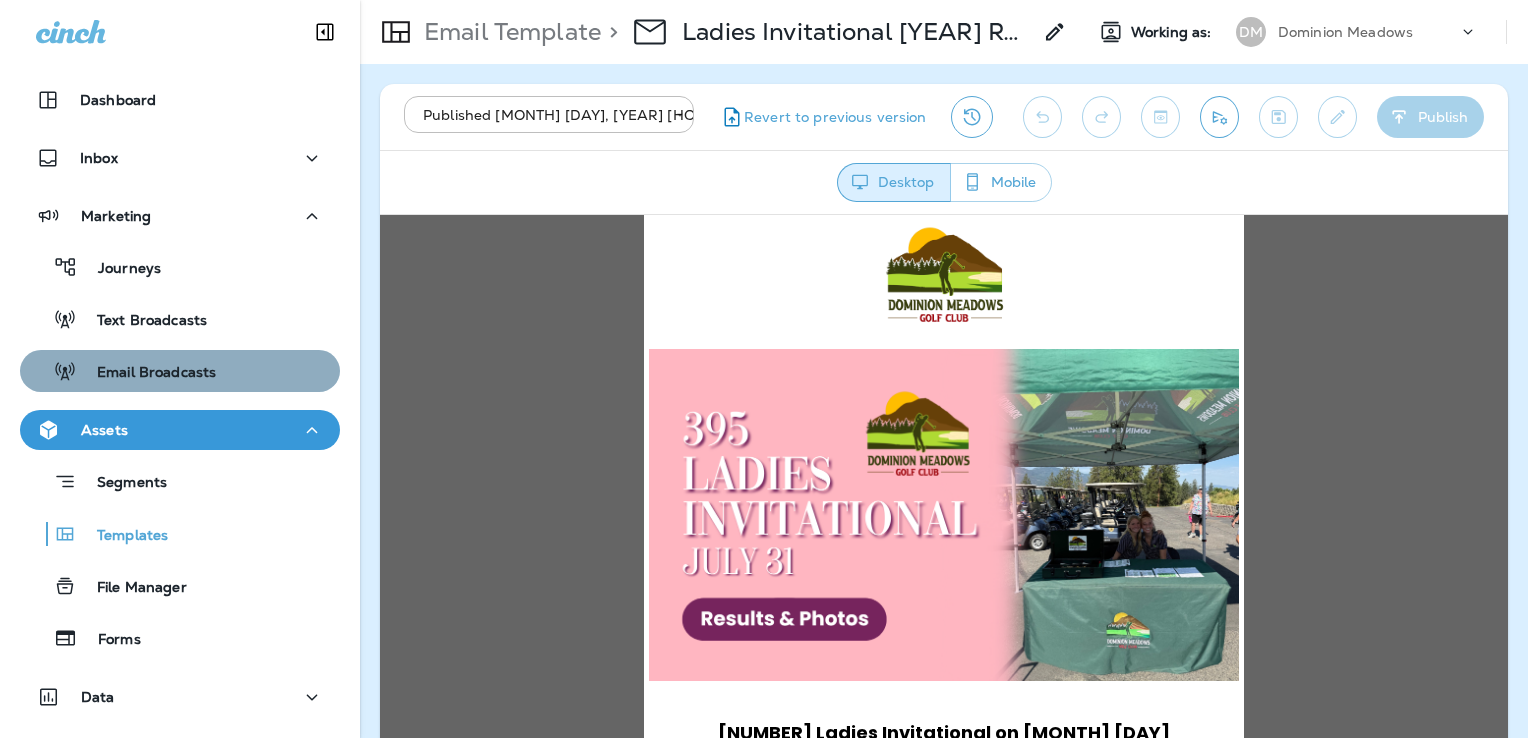 click on "Email Broadcasts" at bounding box center [146, 373] 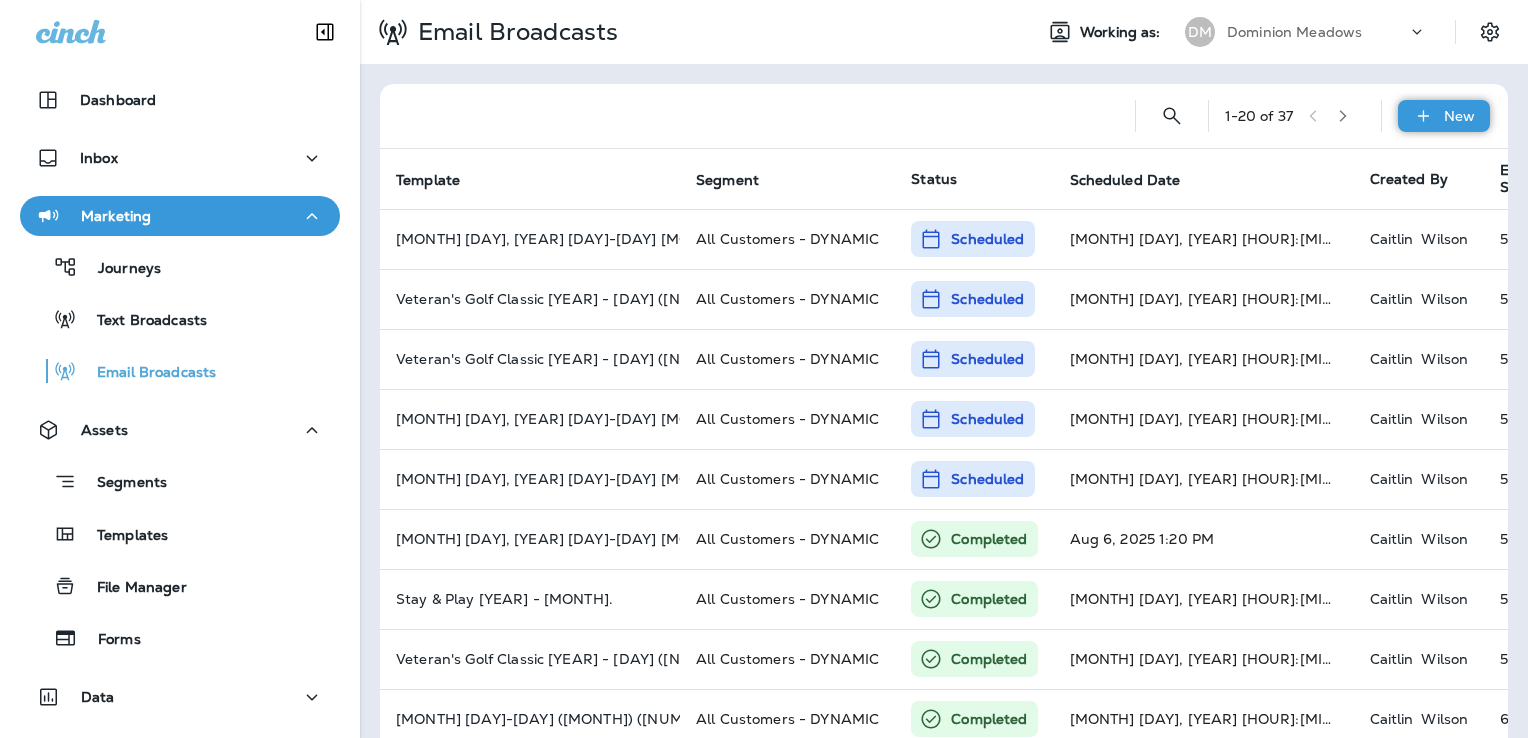 click 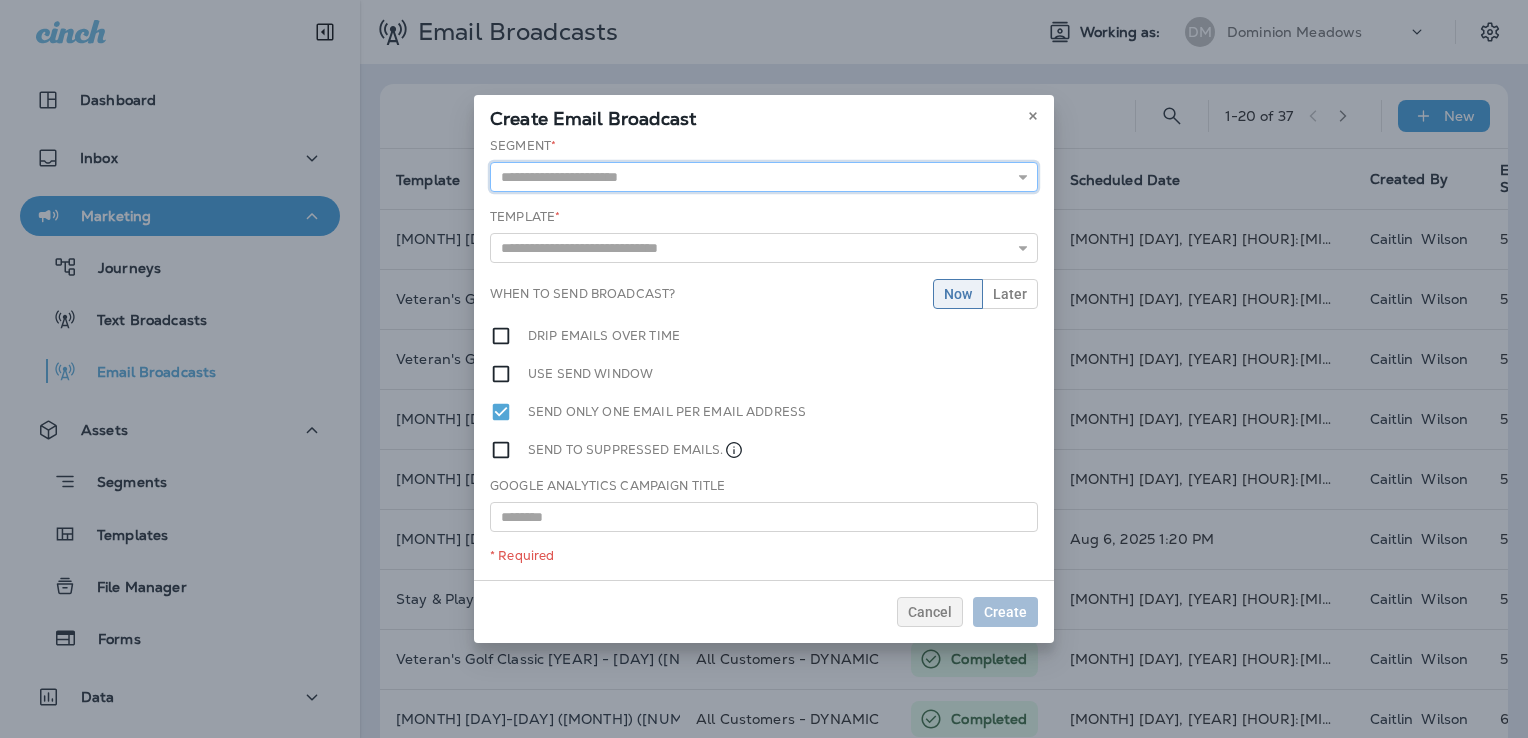 click at bounding box center [764, 177] 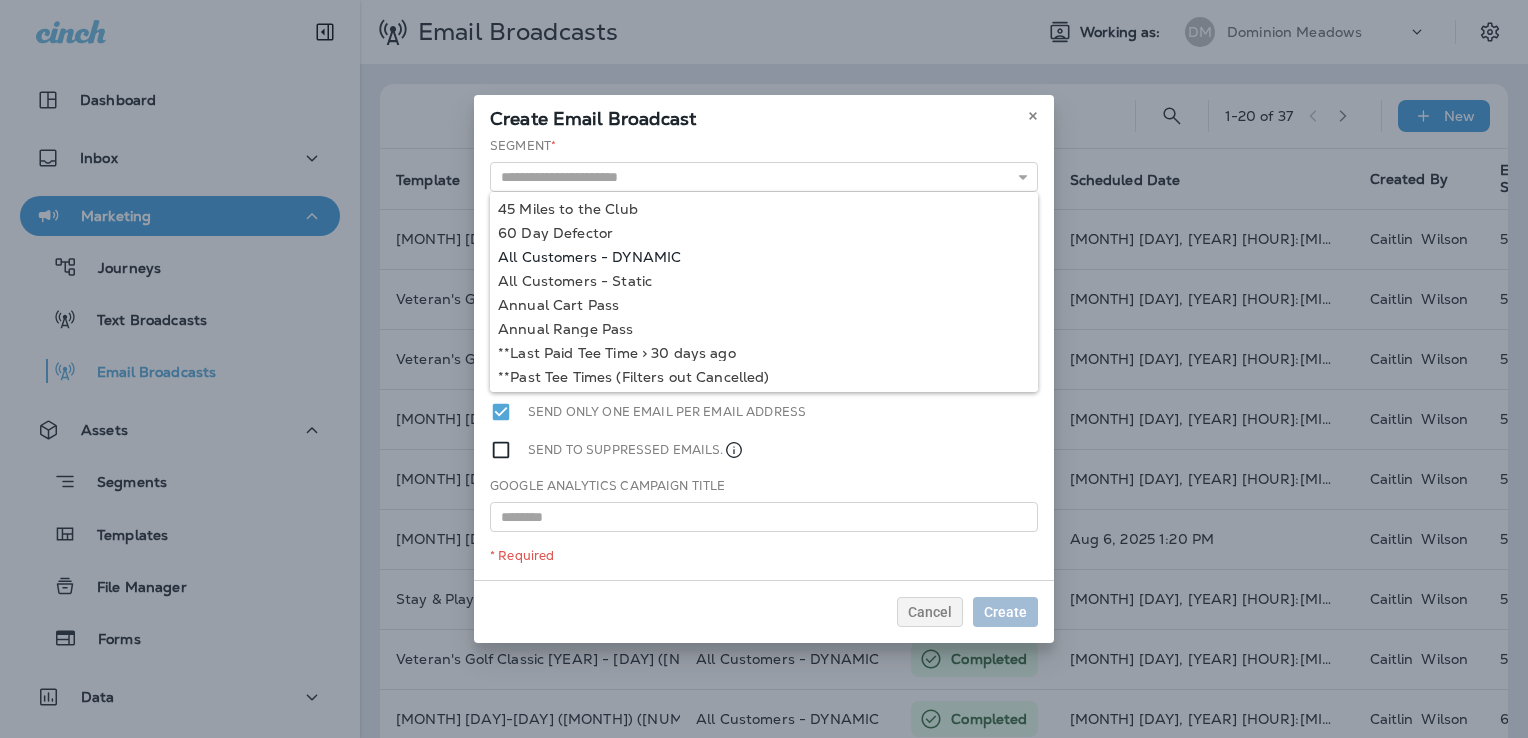 type on "**********" 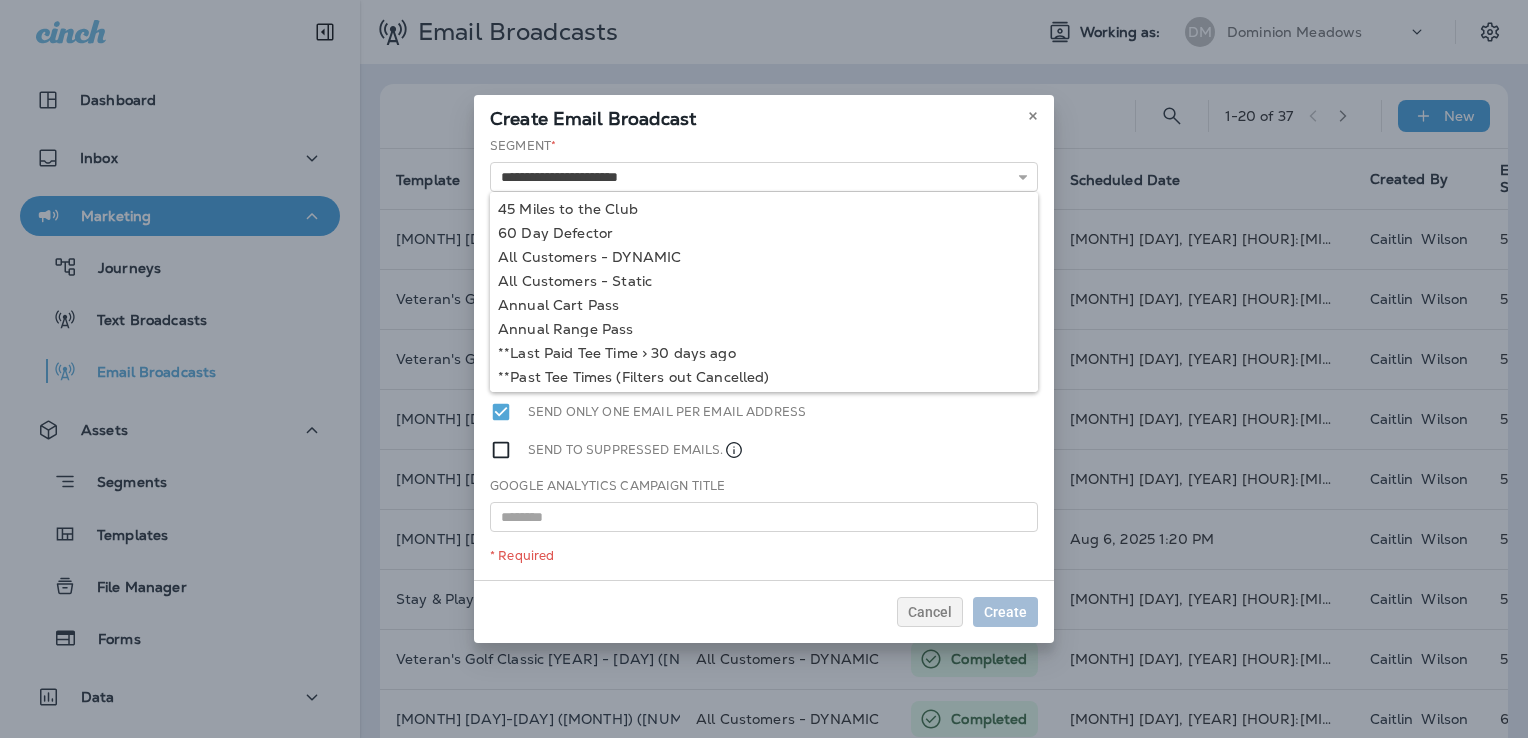 click on "**********" at bounding box center [764, 358] 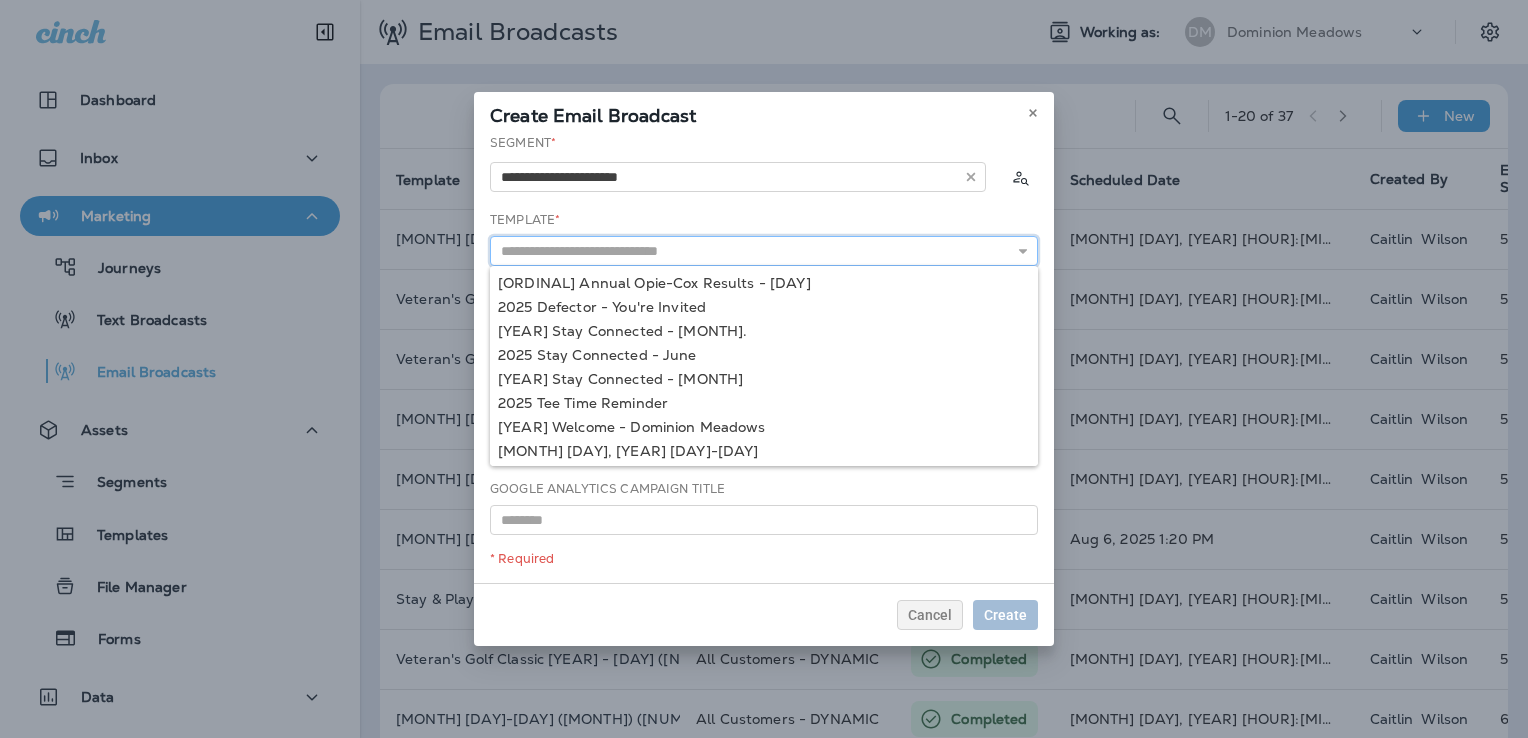 click at bounding box center (764, 251) 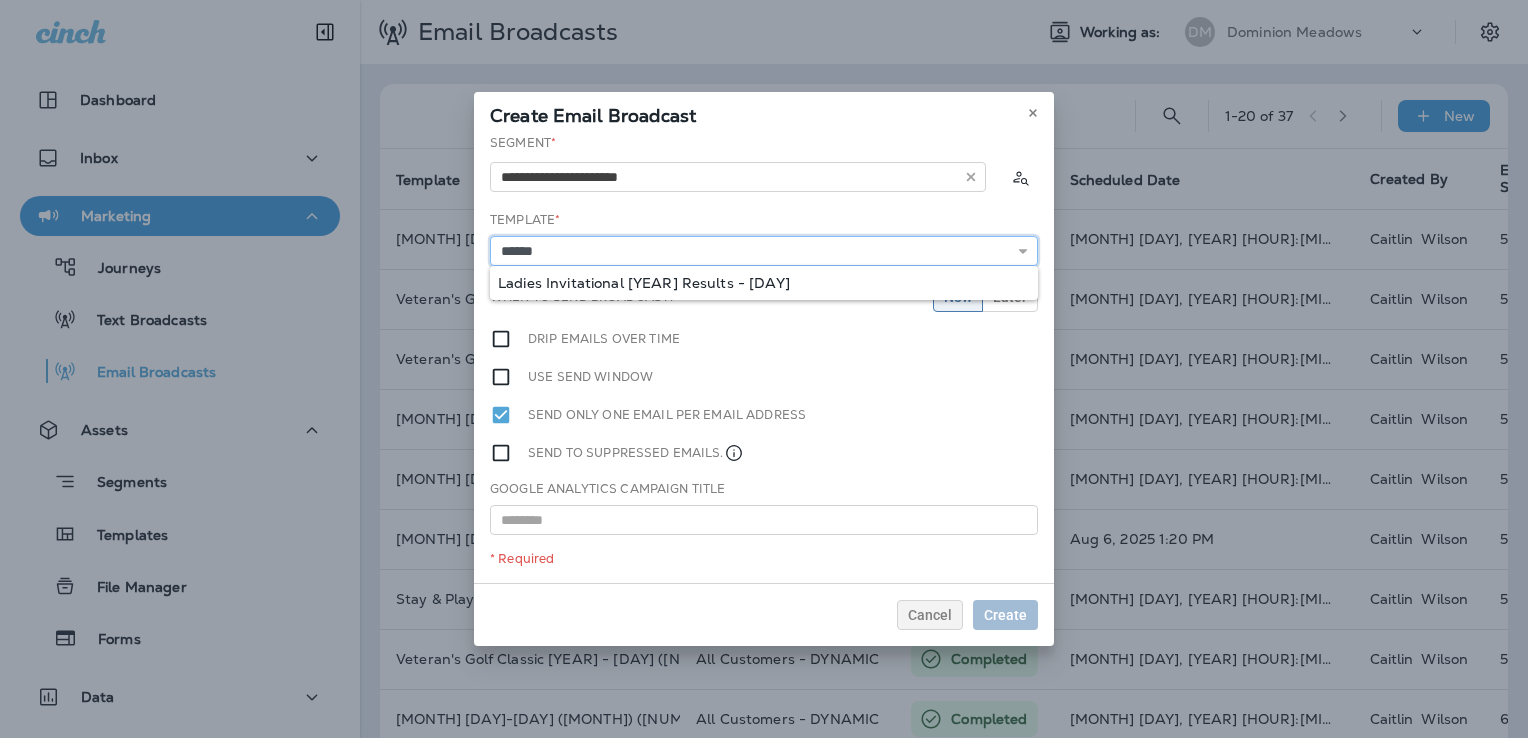 type on "**********" 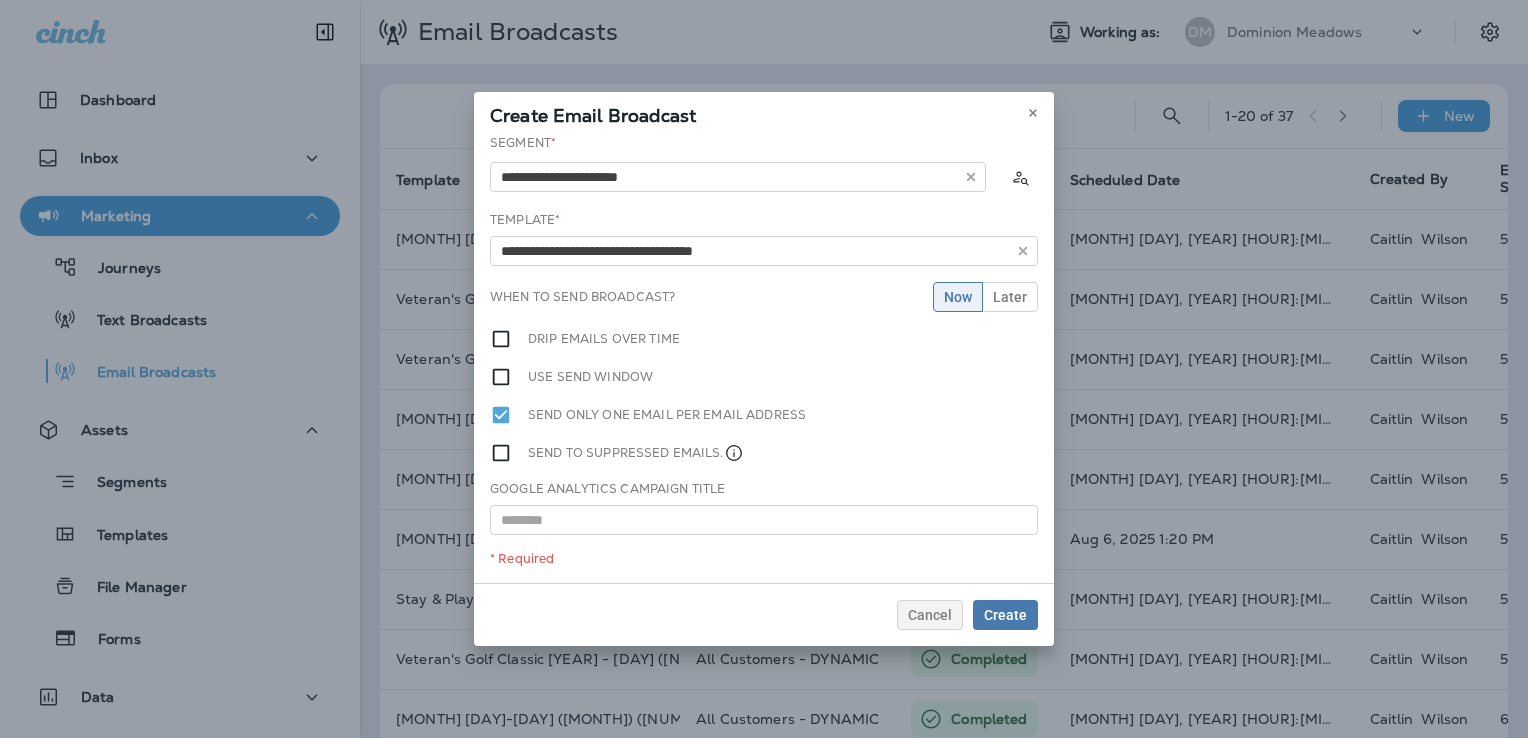 click on "**********" at bounding box center [764, 358] 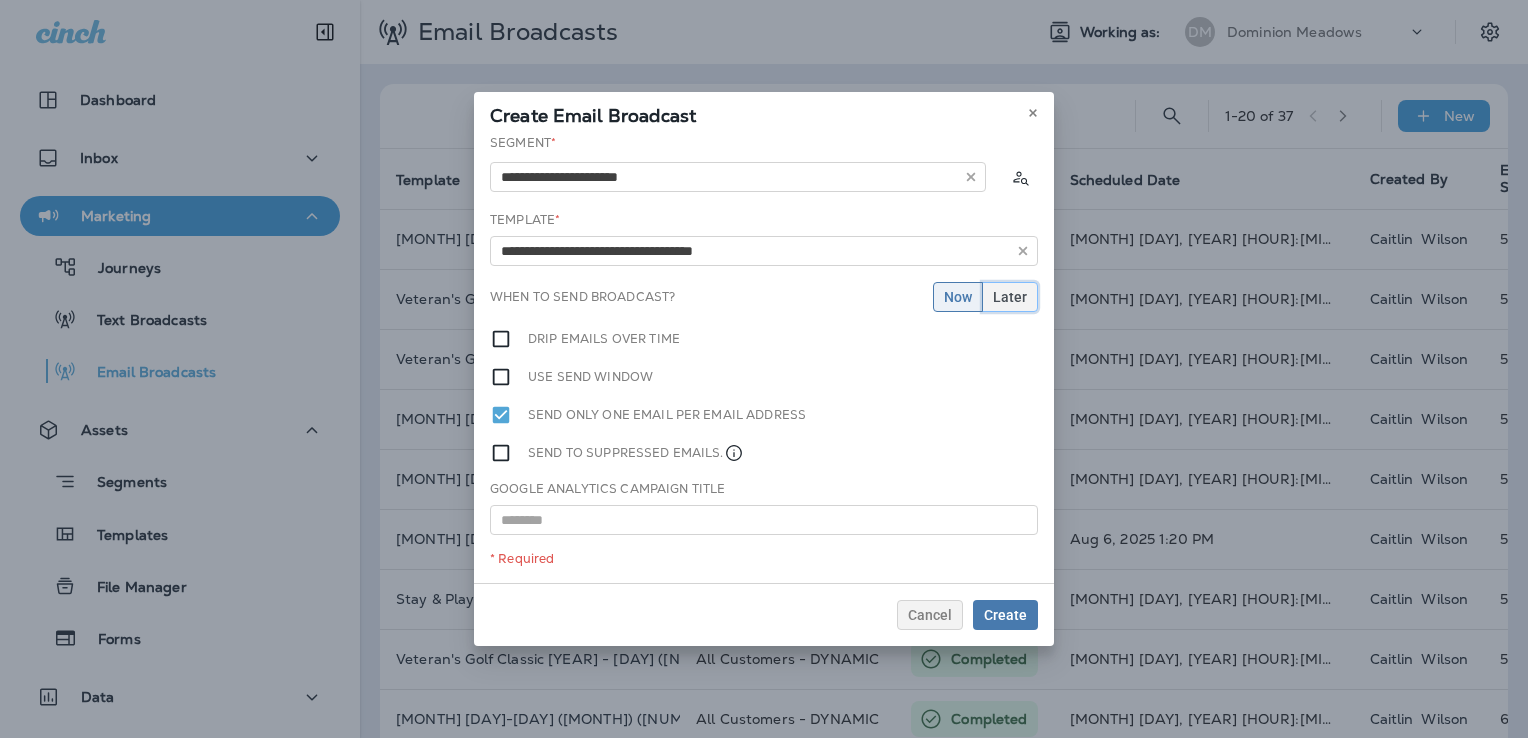click on "Later" at bounding box center (1010, 297) 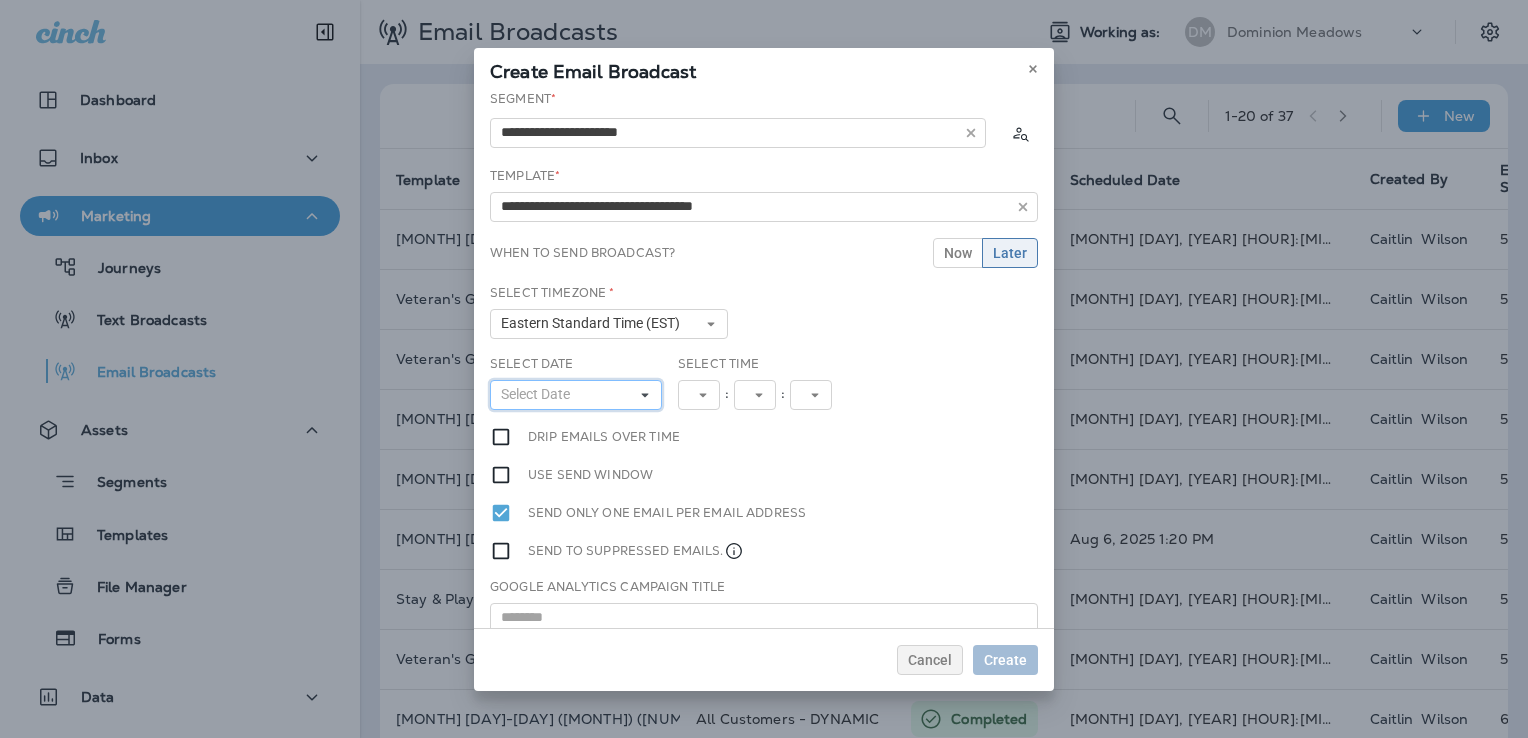 click on "Select Date" at bounding box center [576, 395] 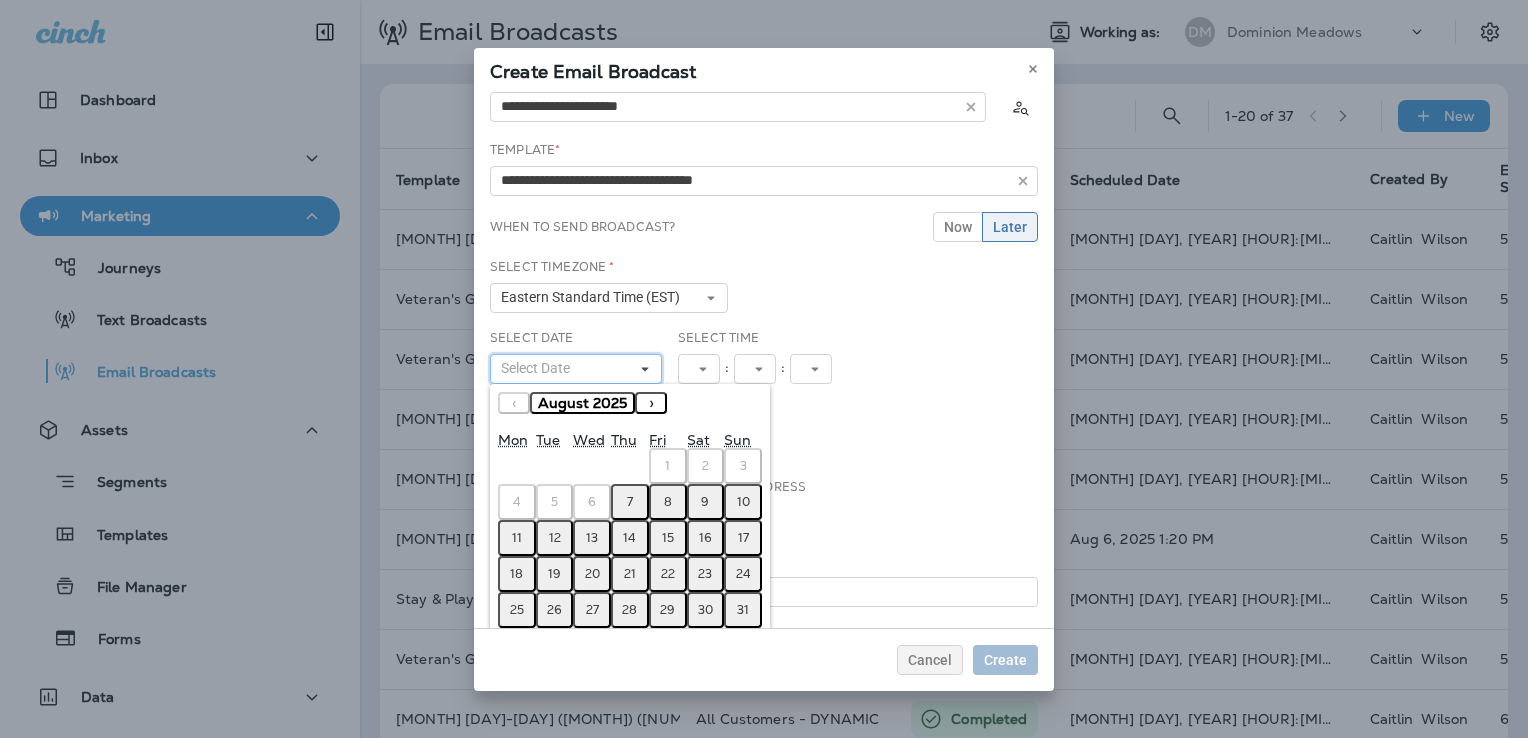 scroll, scrollTop: 52, scrollLeft: 0, axis: vertical 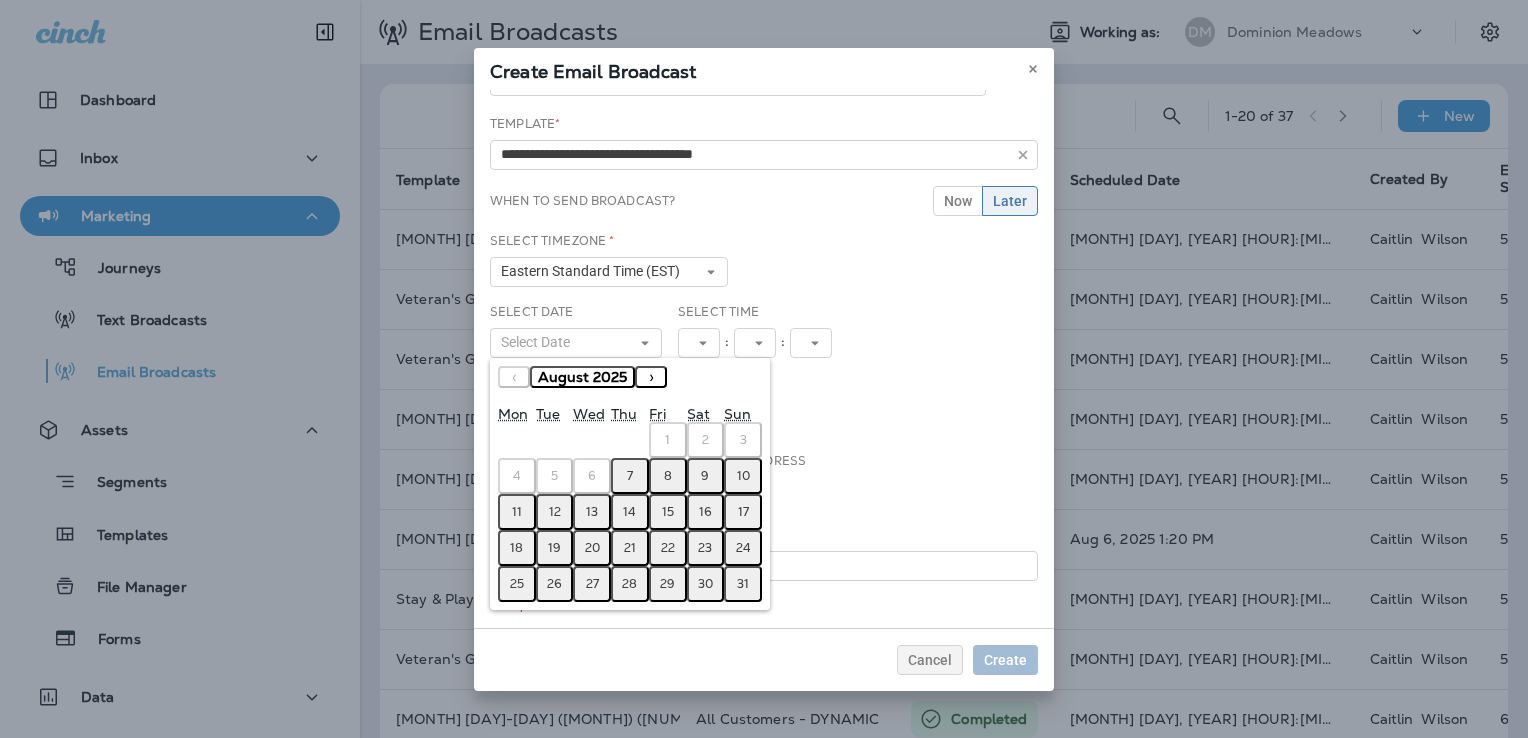 click on "7" at bounding box center [630, 476] 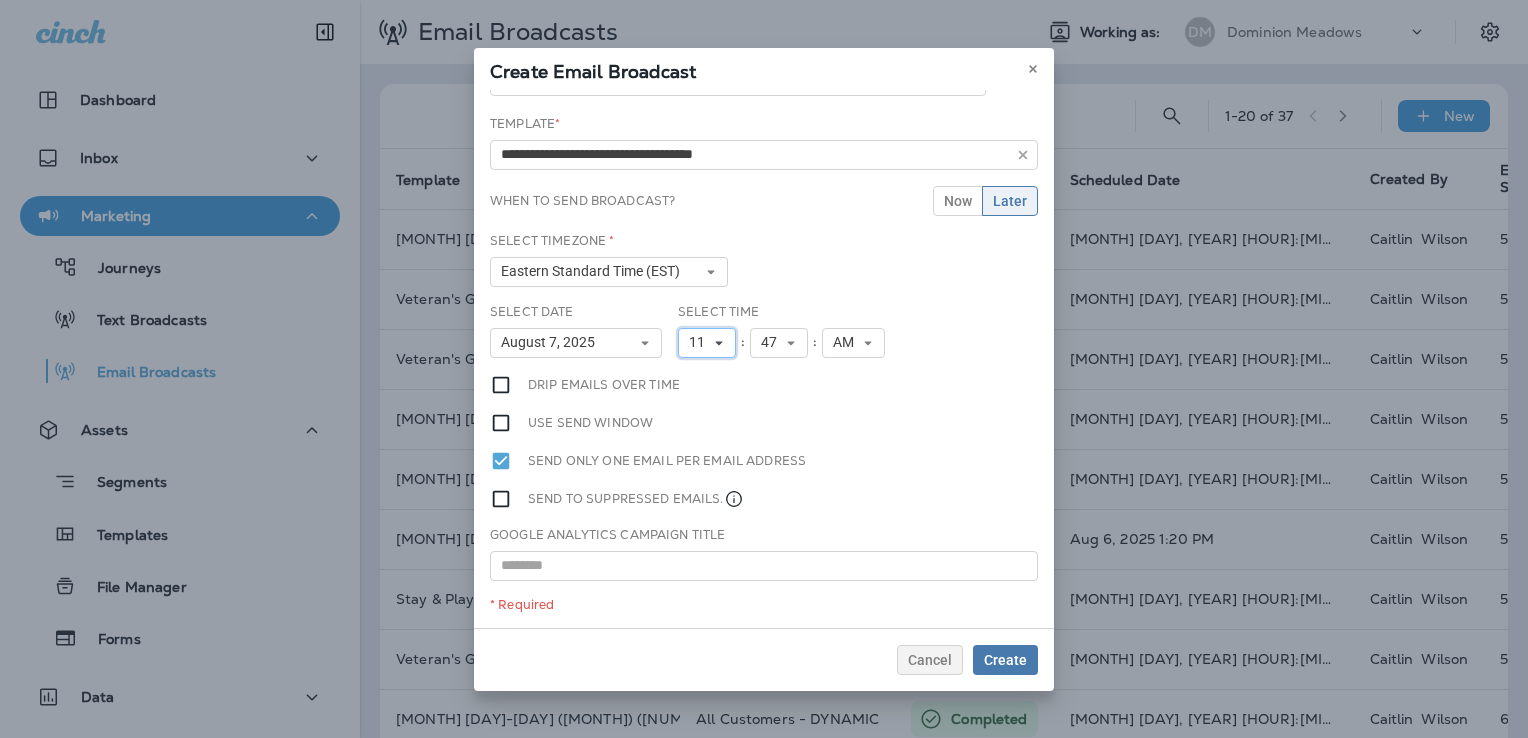 click 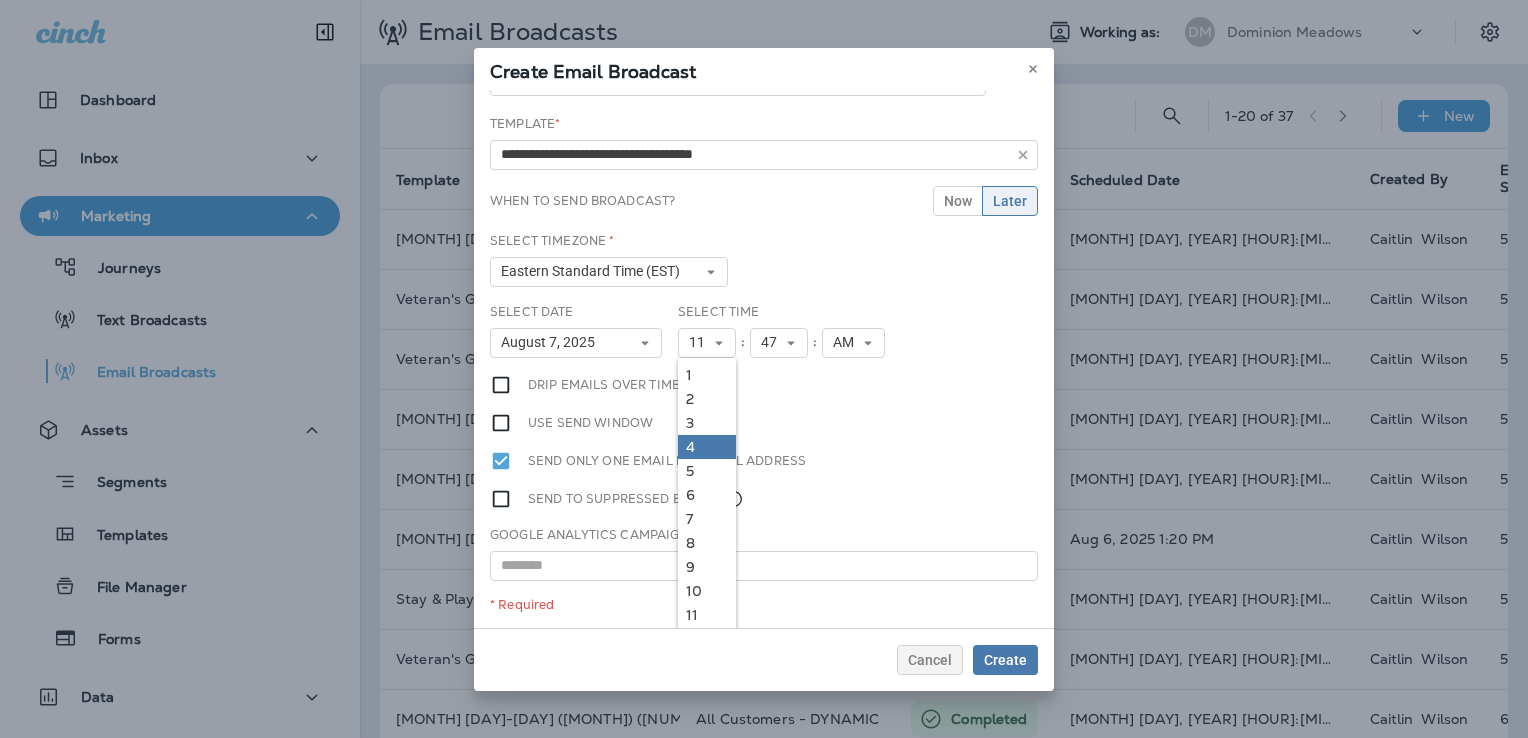 click on "4" at bounding box center (707, 447) 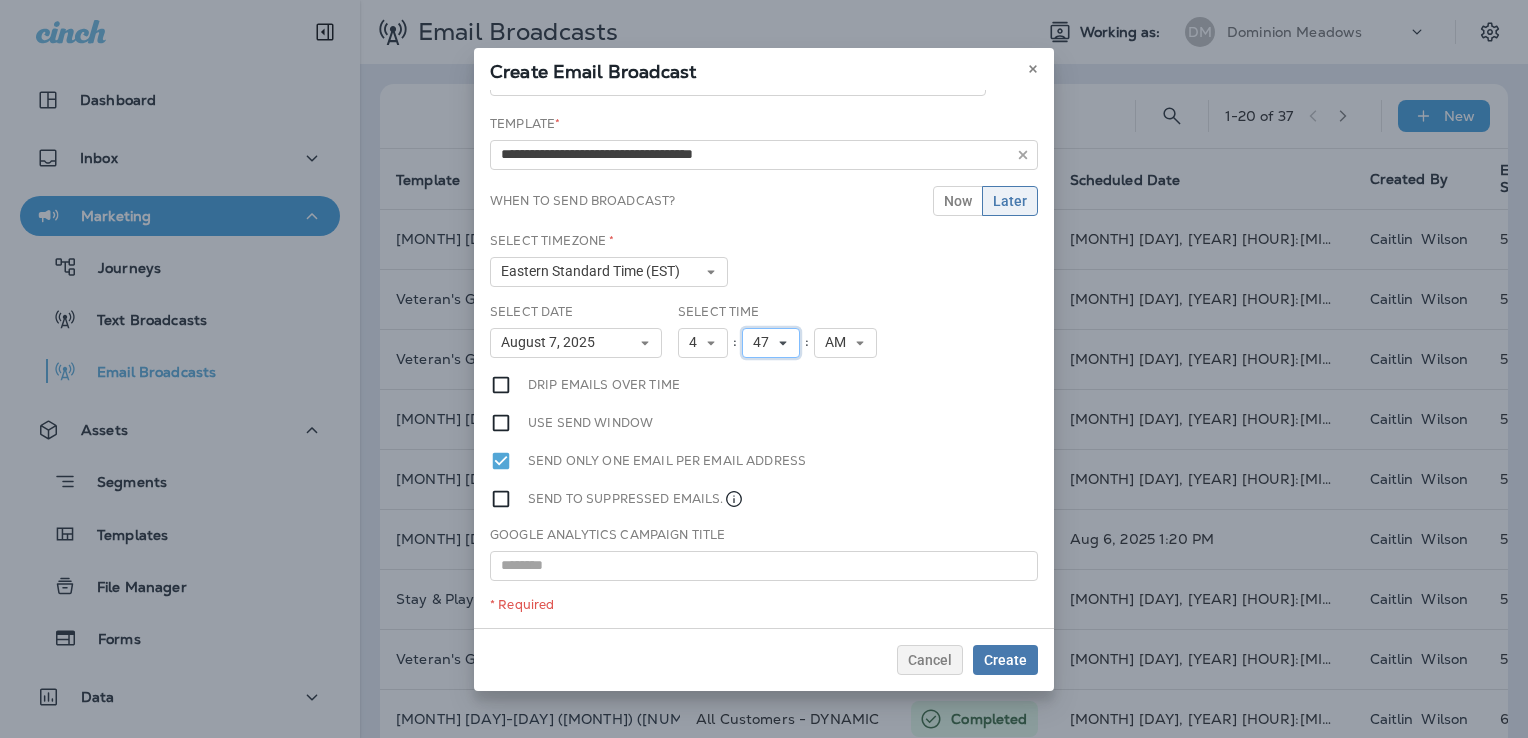 click on "47" at bounding box center [765, 342] 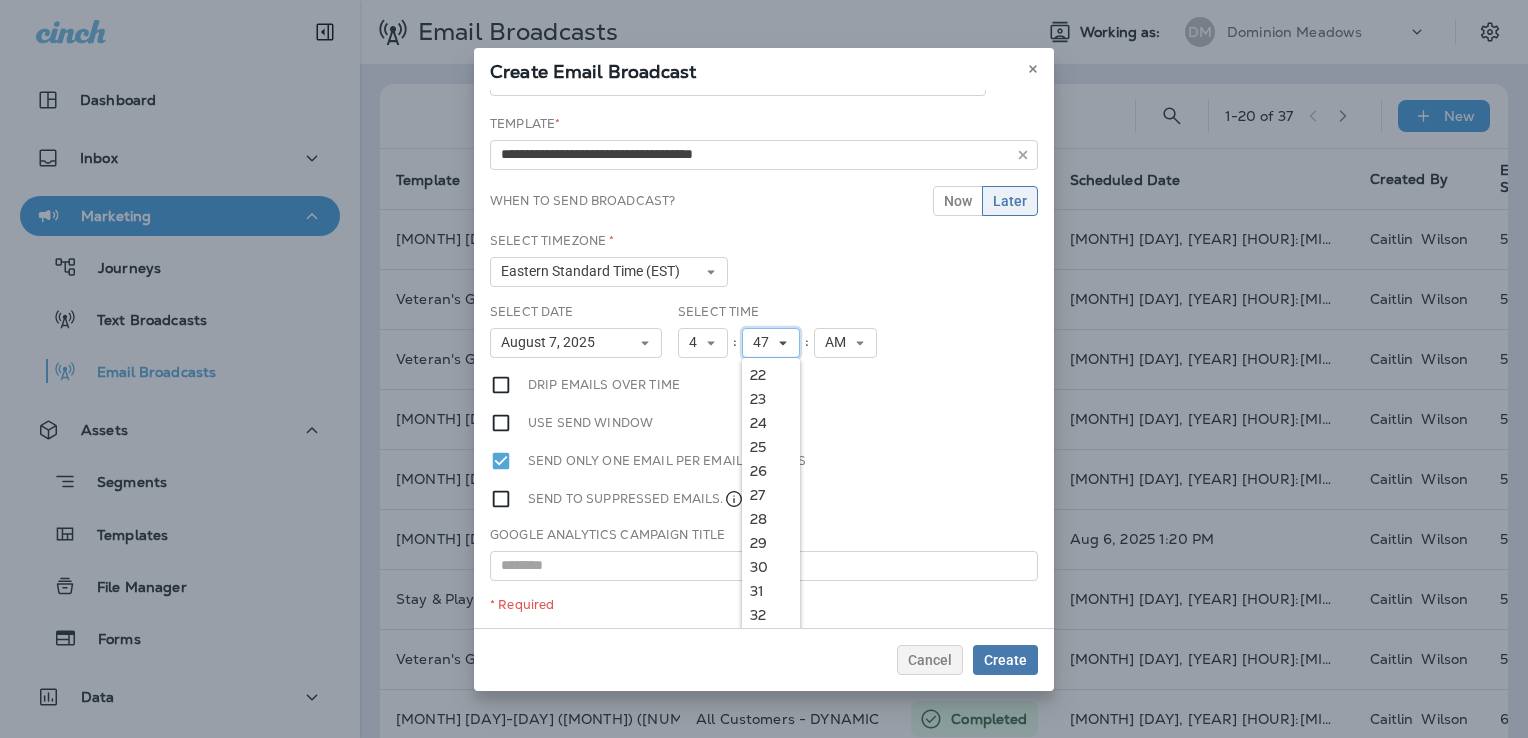 scroll, scrollTop: 800, scrollLeft: 0, axis: vertical 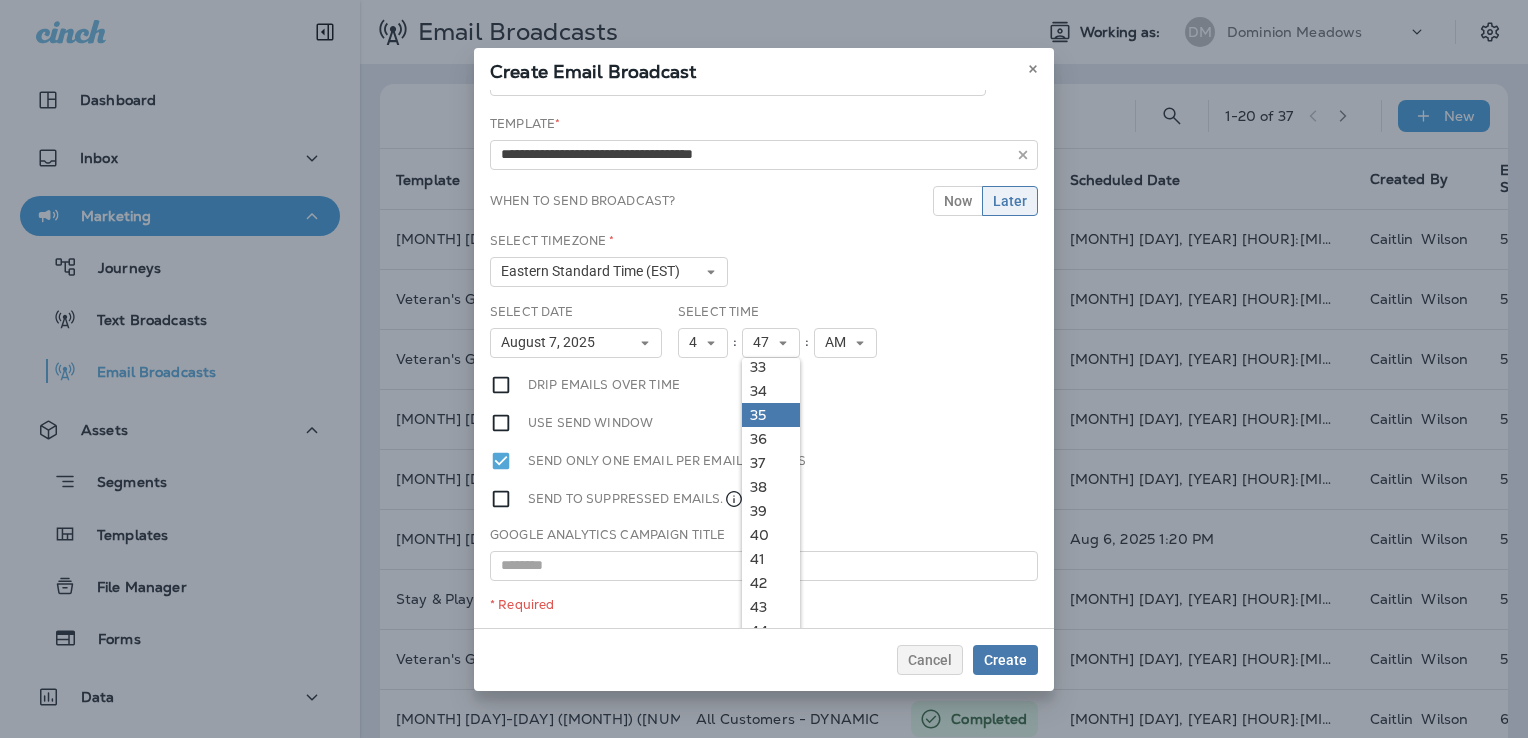 click on "35" at bounding box center (771, 415) 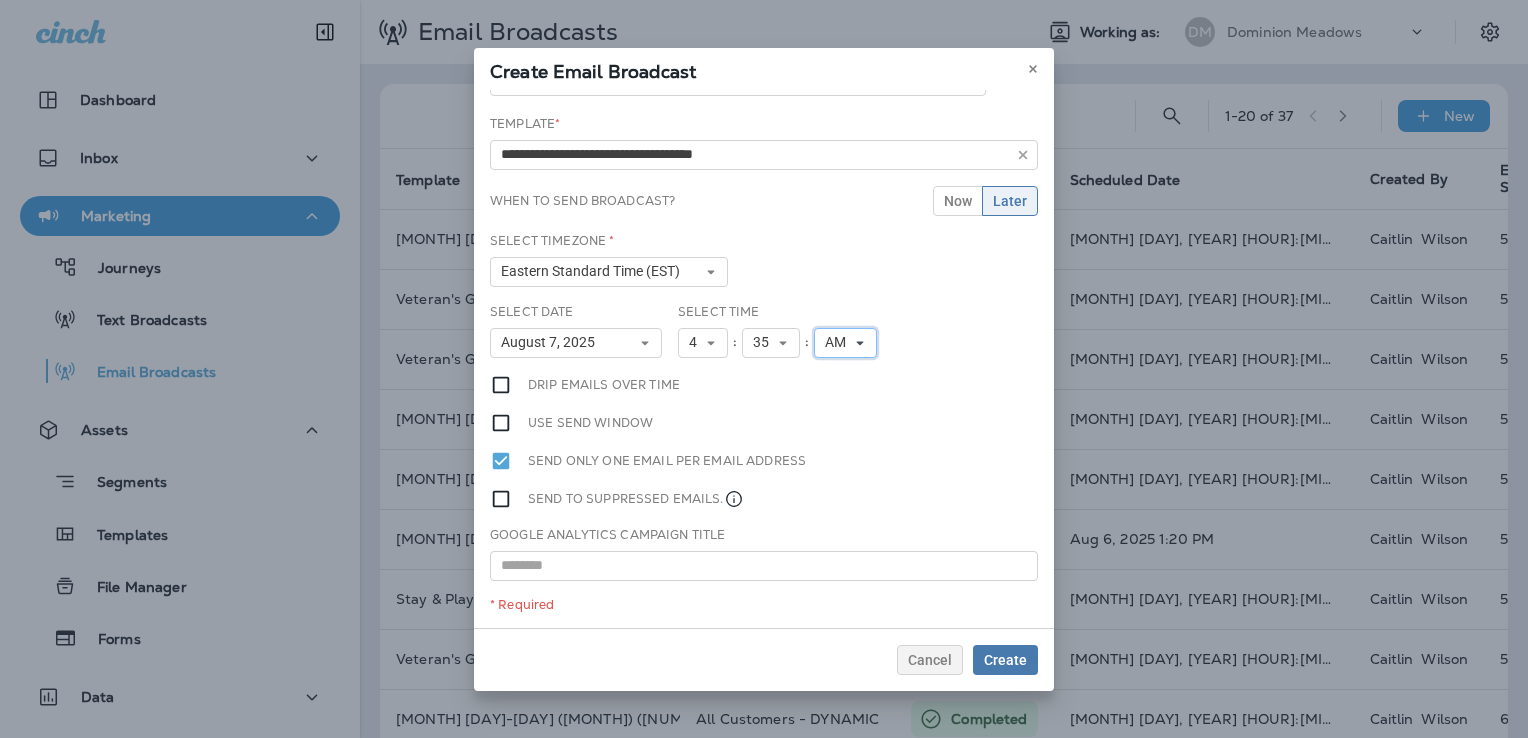 click 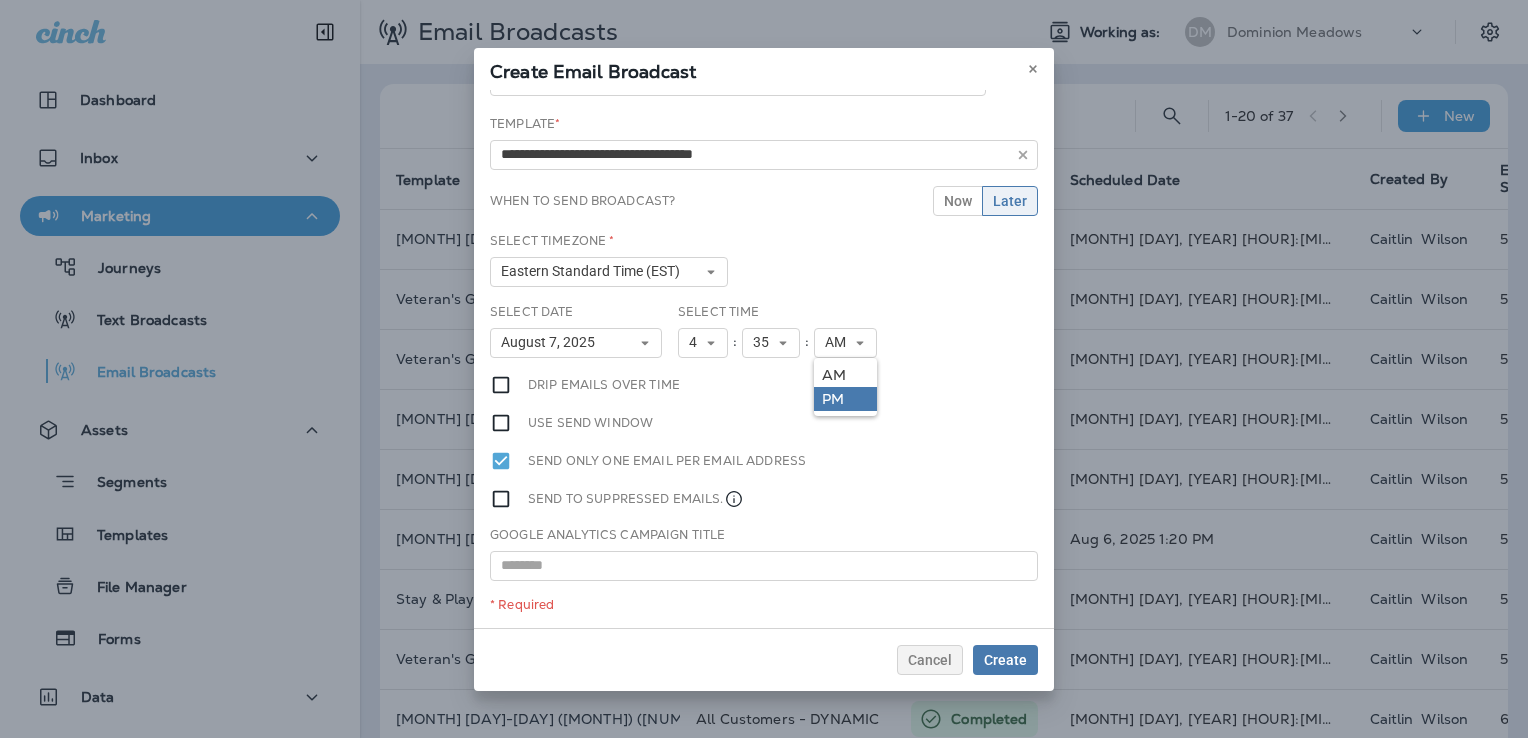 click on "PM" at bounding box center [845, 399] 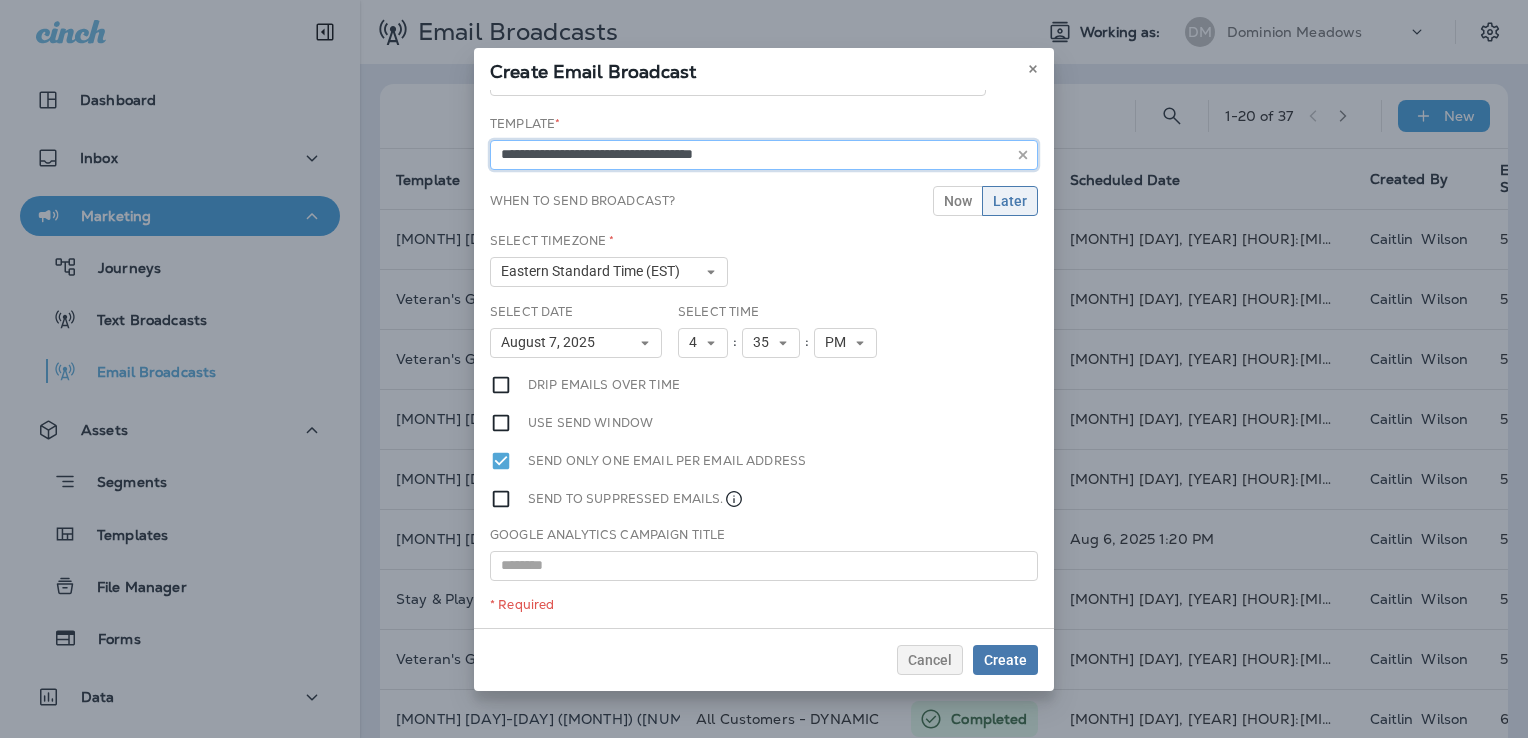 click on "**********" at bounding box center [764, 155] 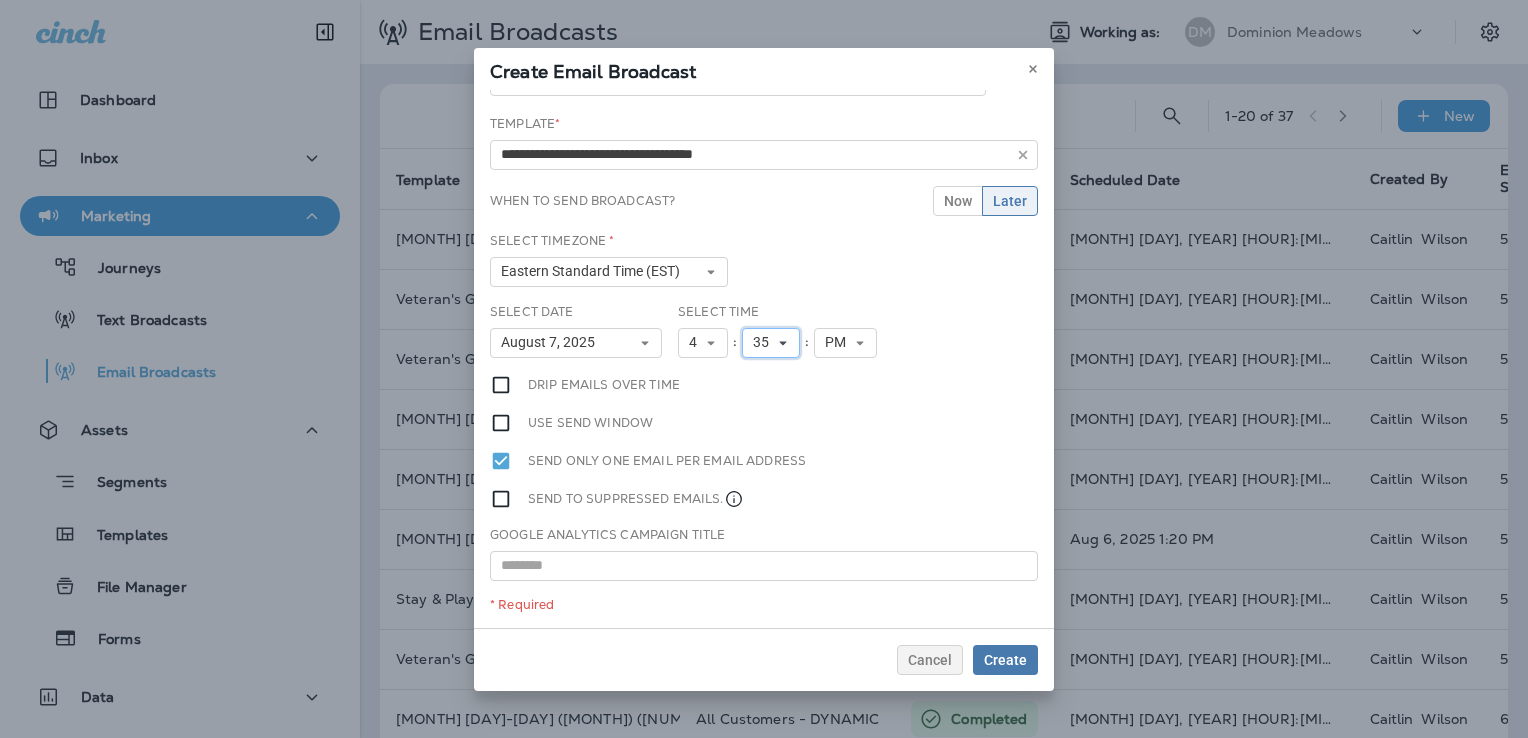click on "35" at bounding box center (765, 342) 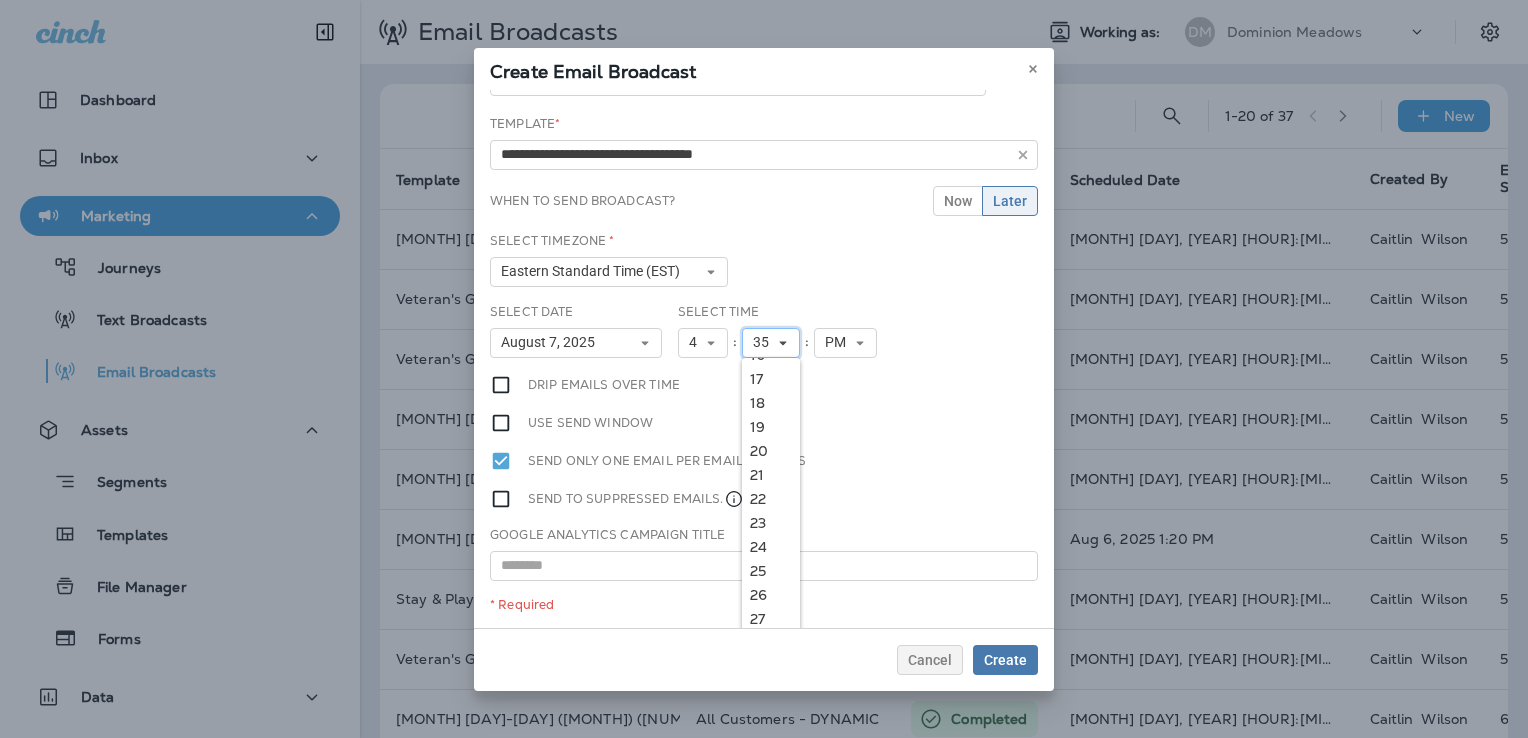 scroll, scrollTop: 400, scrollLeft: 0, axis: vertical 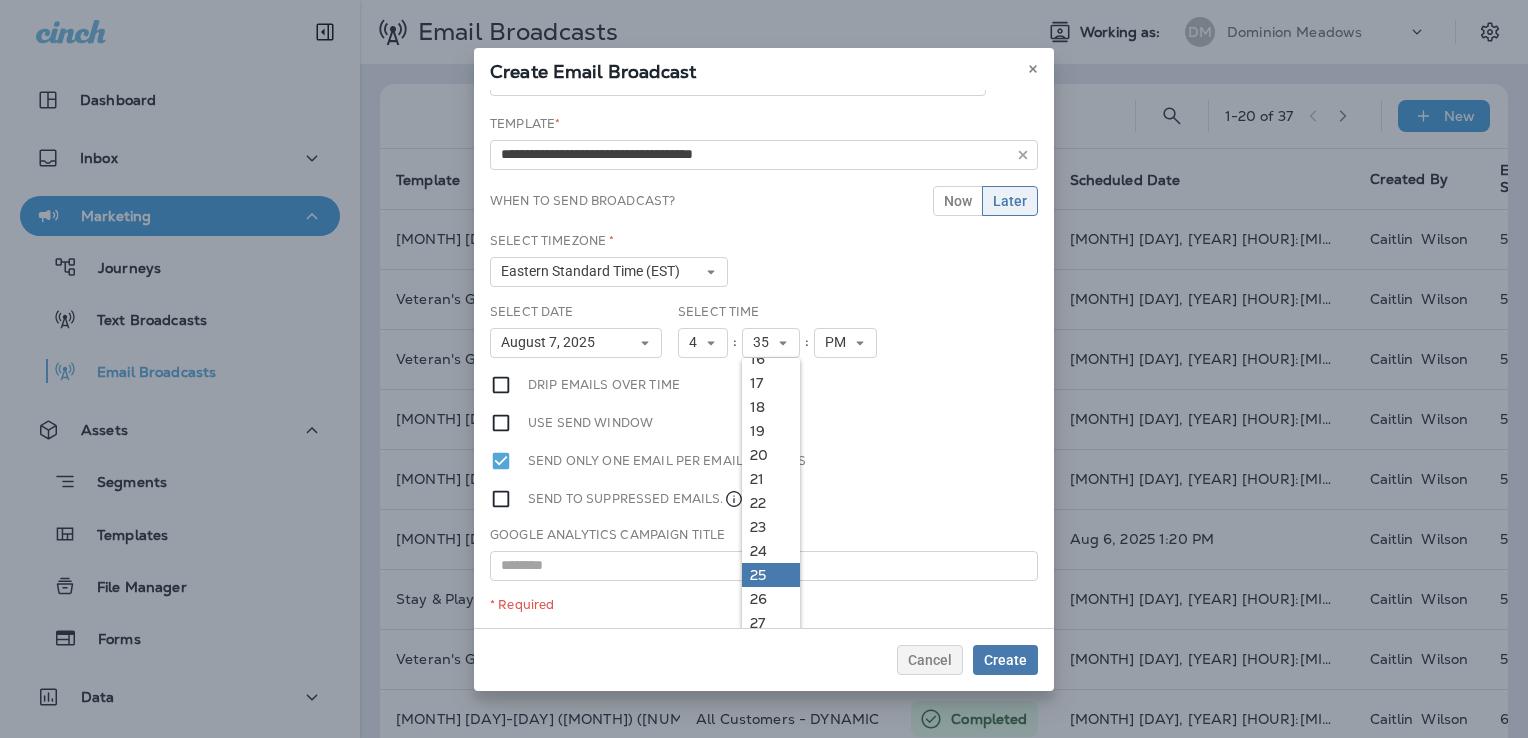 click on "25" at bounding box center (771, 575) 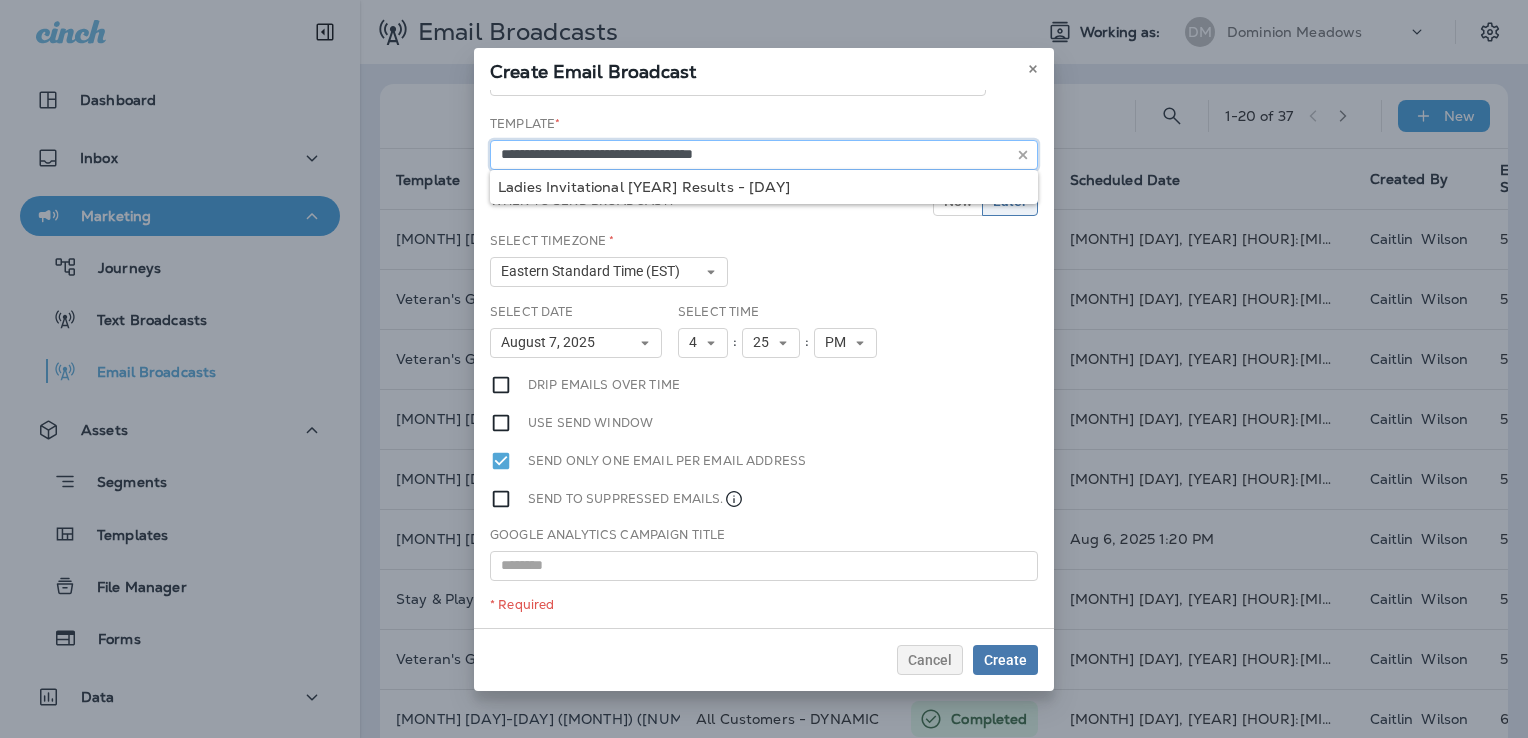 click on "**********" at bounding box center (764, 155) 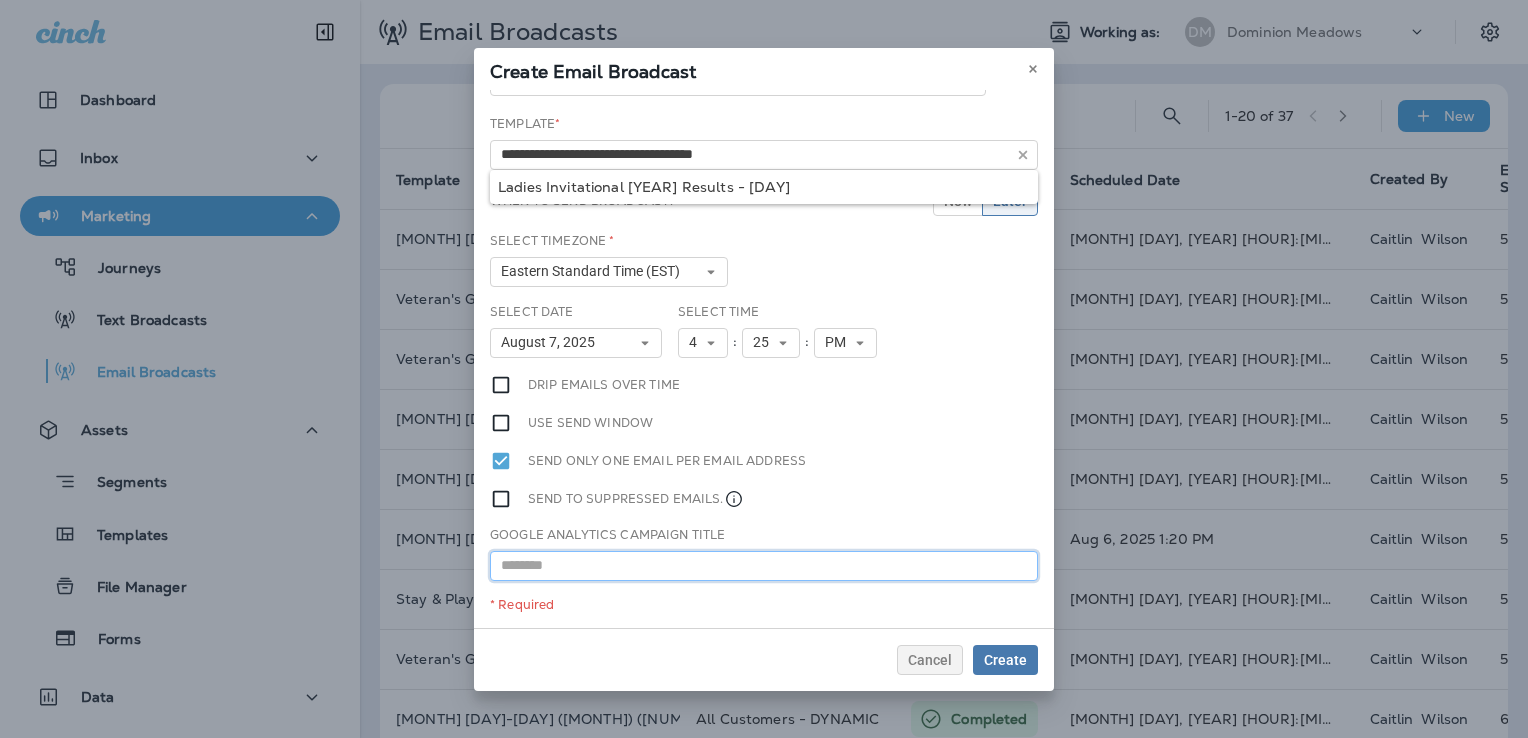 click at bounding box center [764, 566] 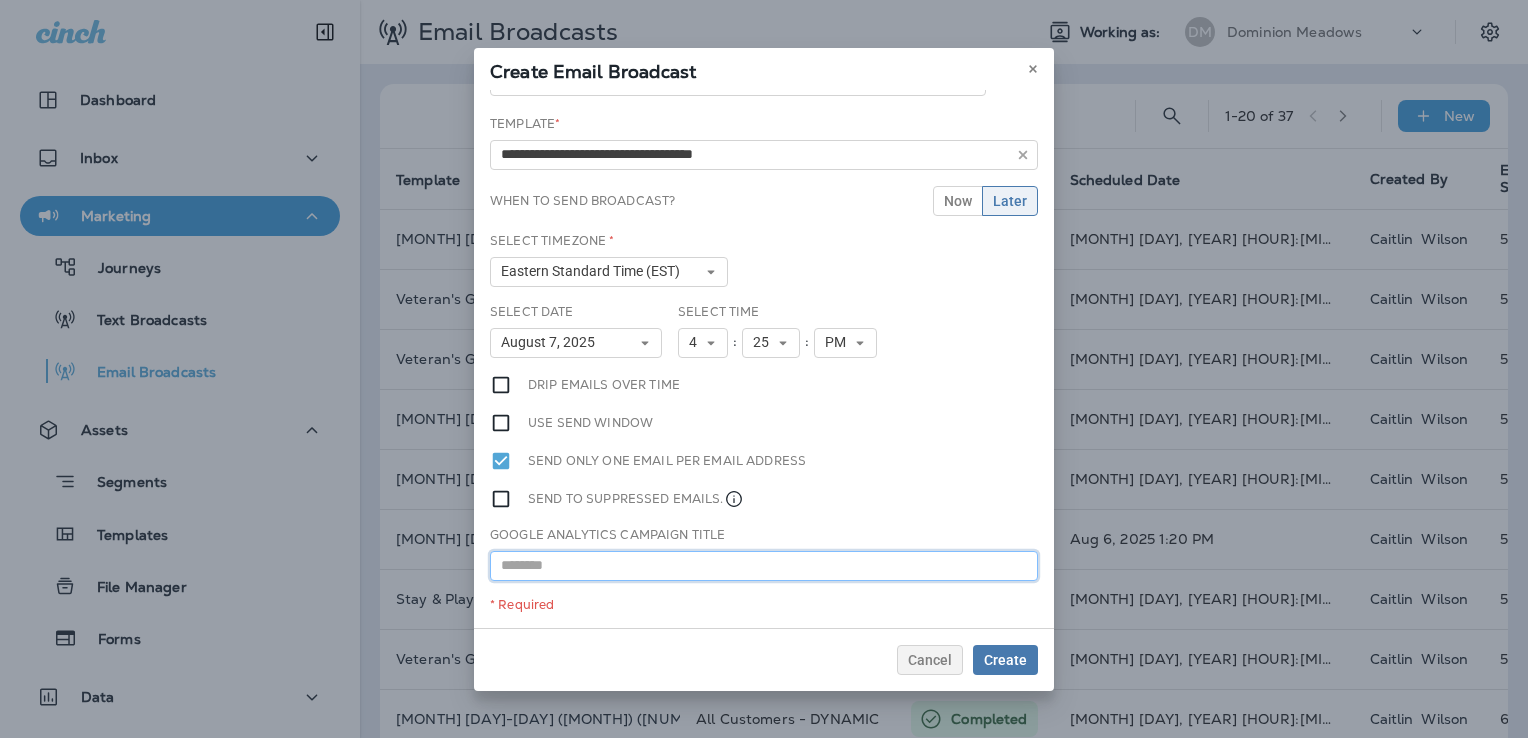 paste on "**********" 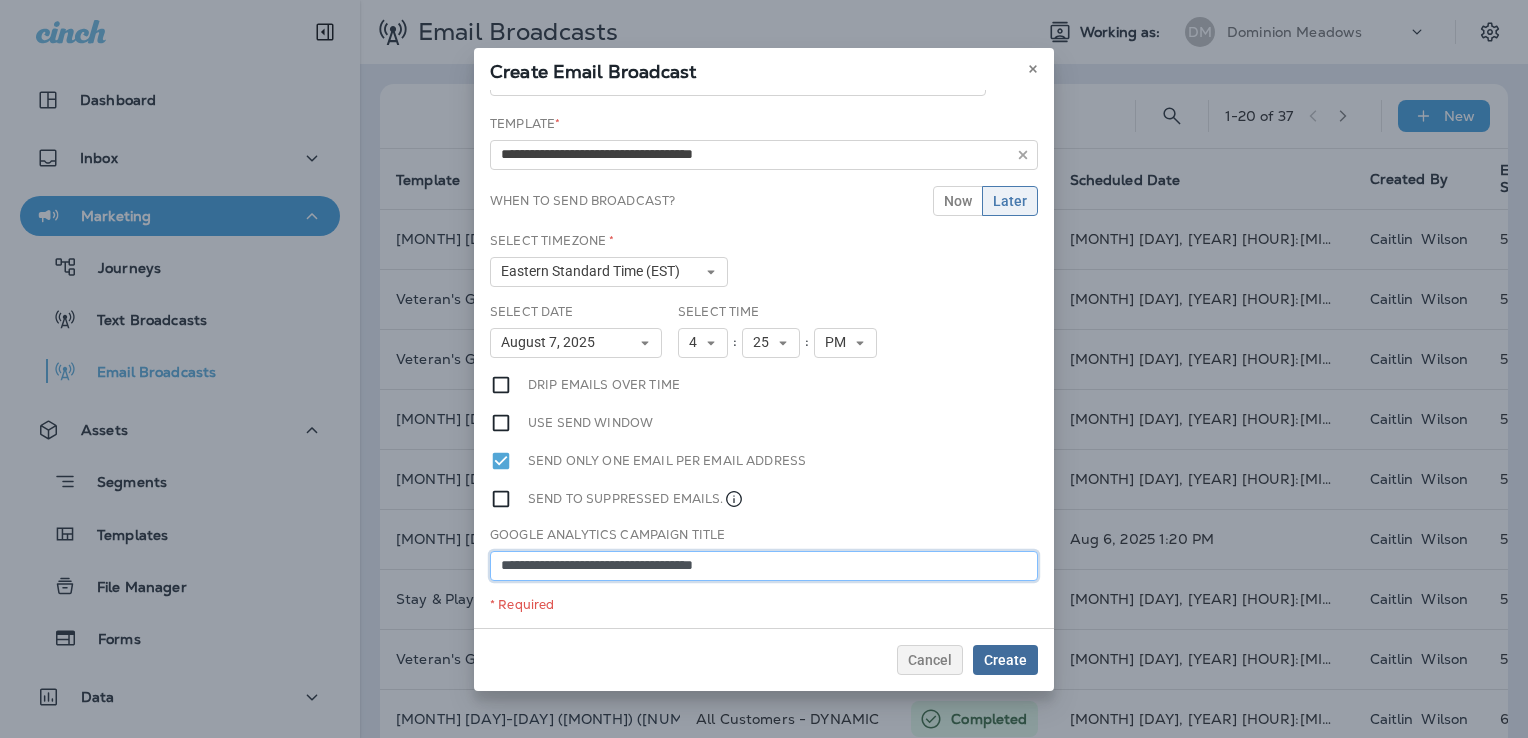 type on "**********" 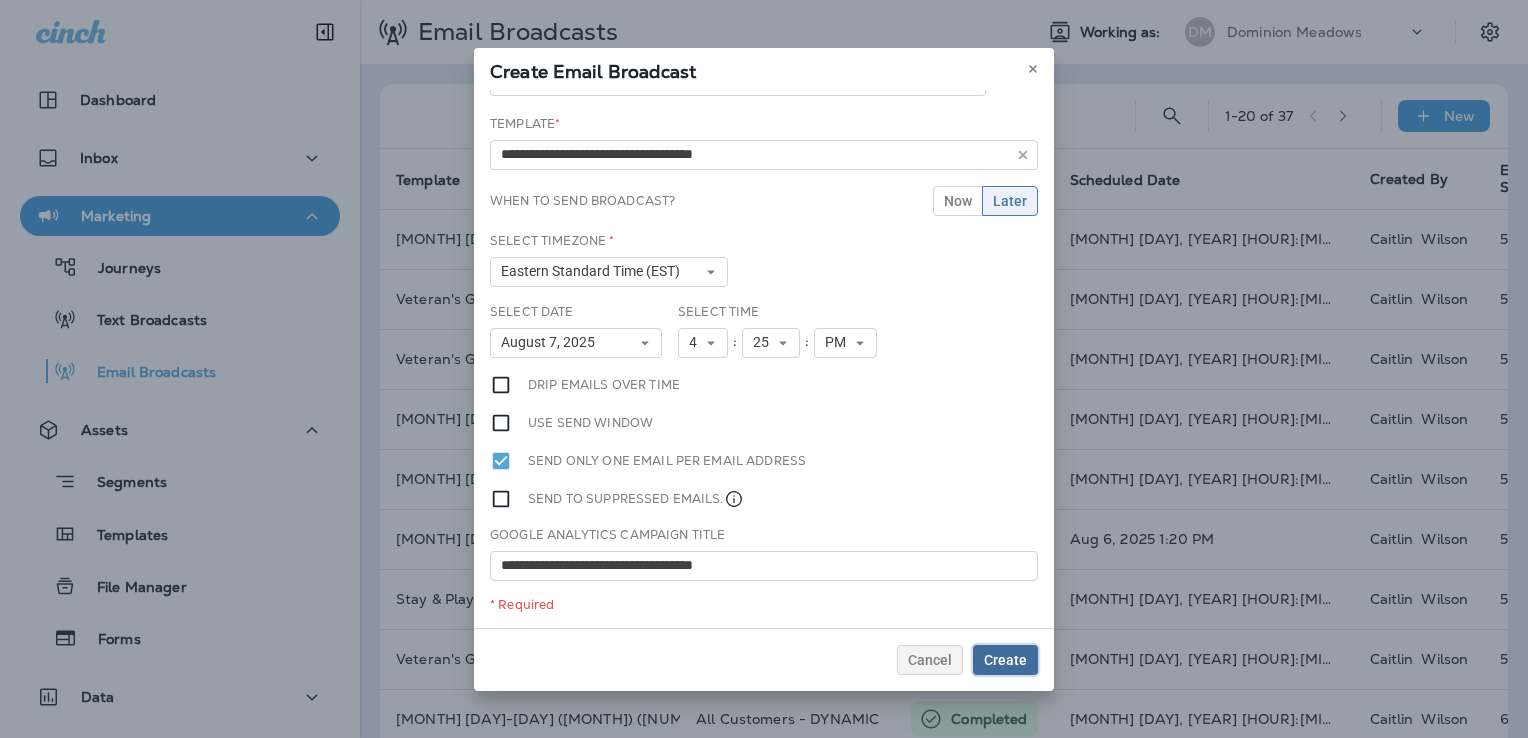 click on "Create" at bounding box center (1005, 660) 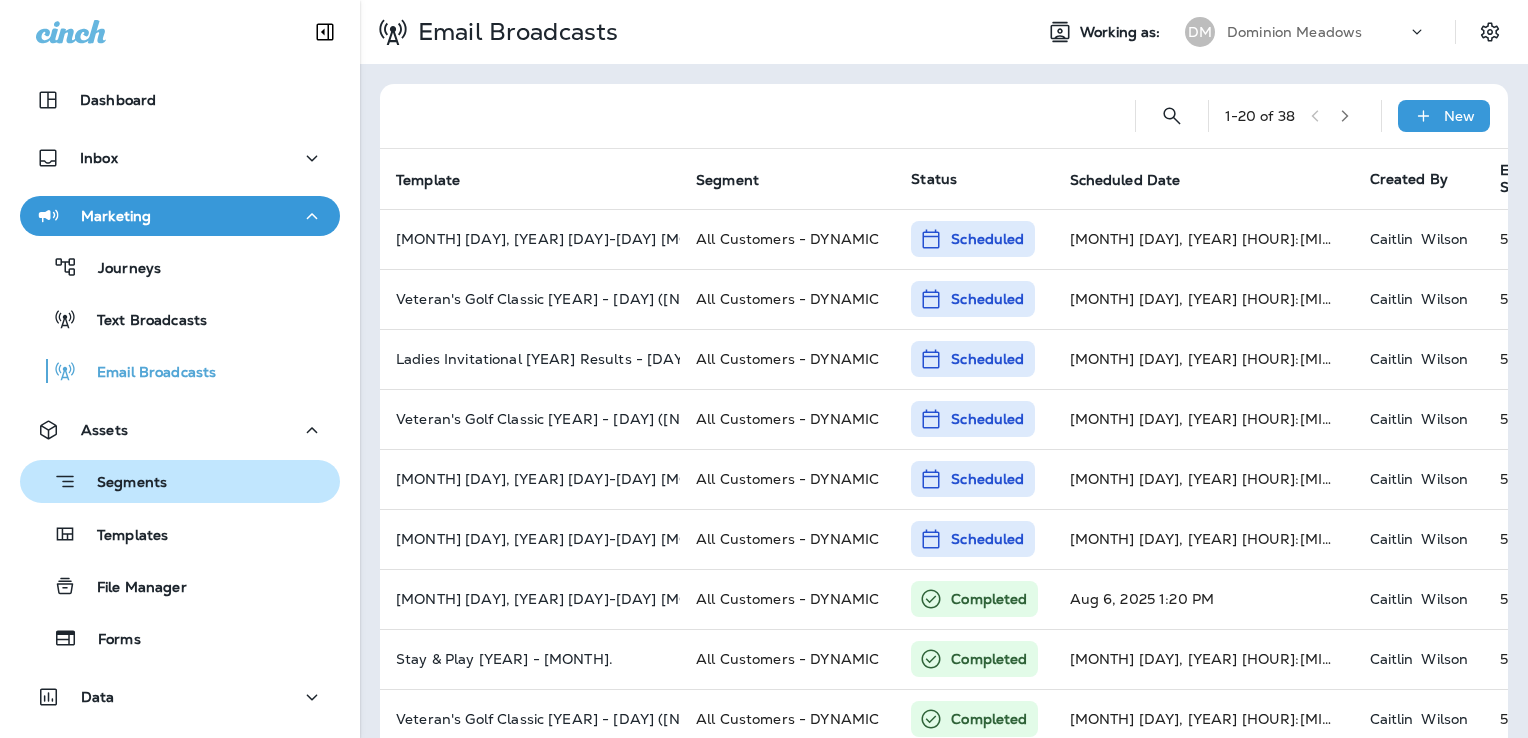 drag, startPoint x: 167, startPoint y: 533, endPoint x: 322, endPoint y: 495, distance: 159.5901 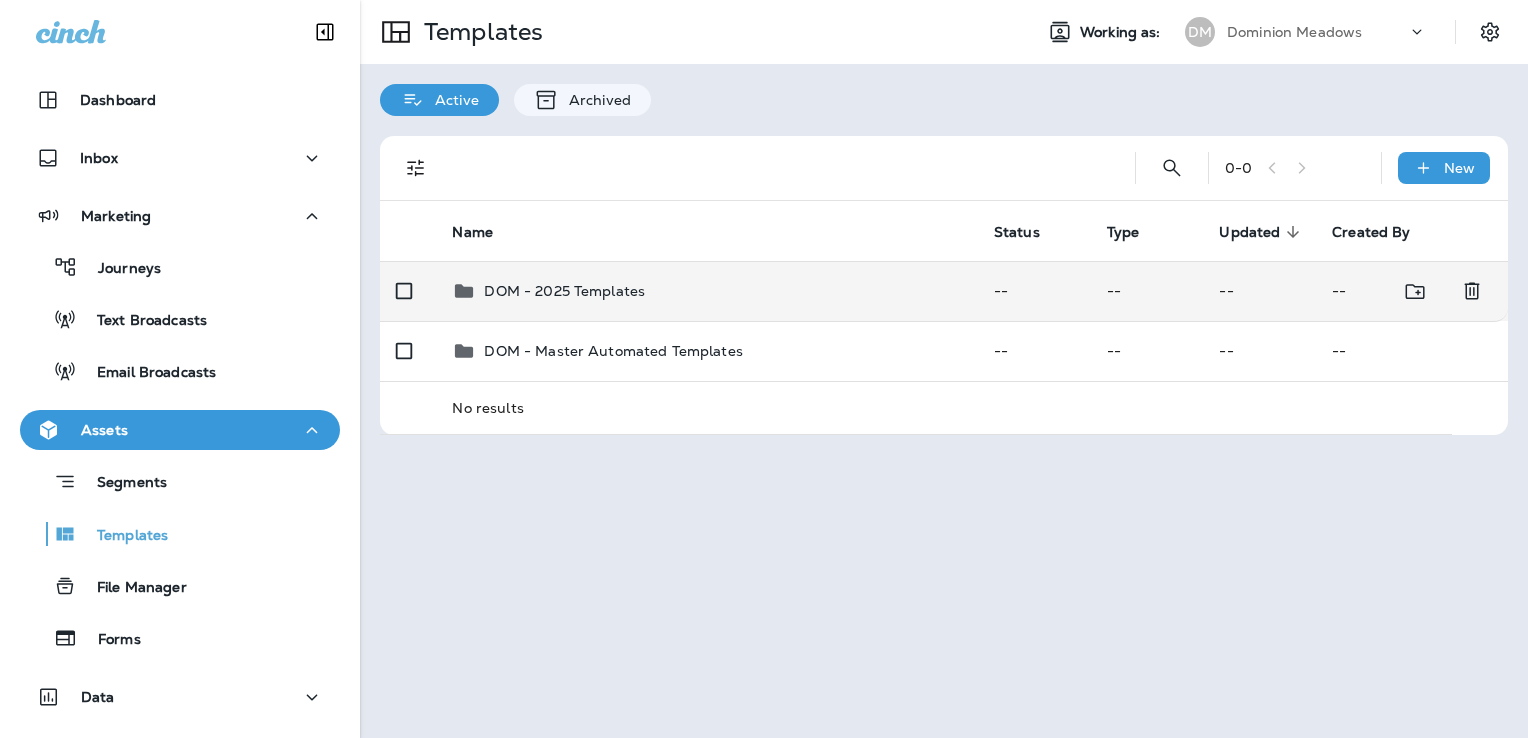 click on "DOM - 2025 Templates" at bounding box center (706, 291) 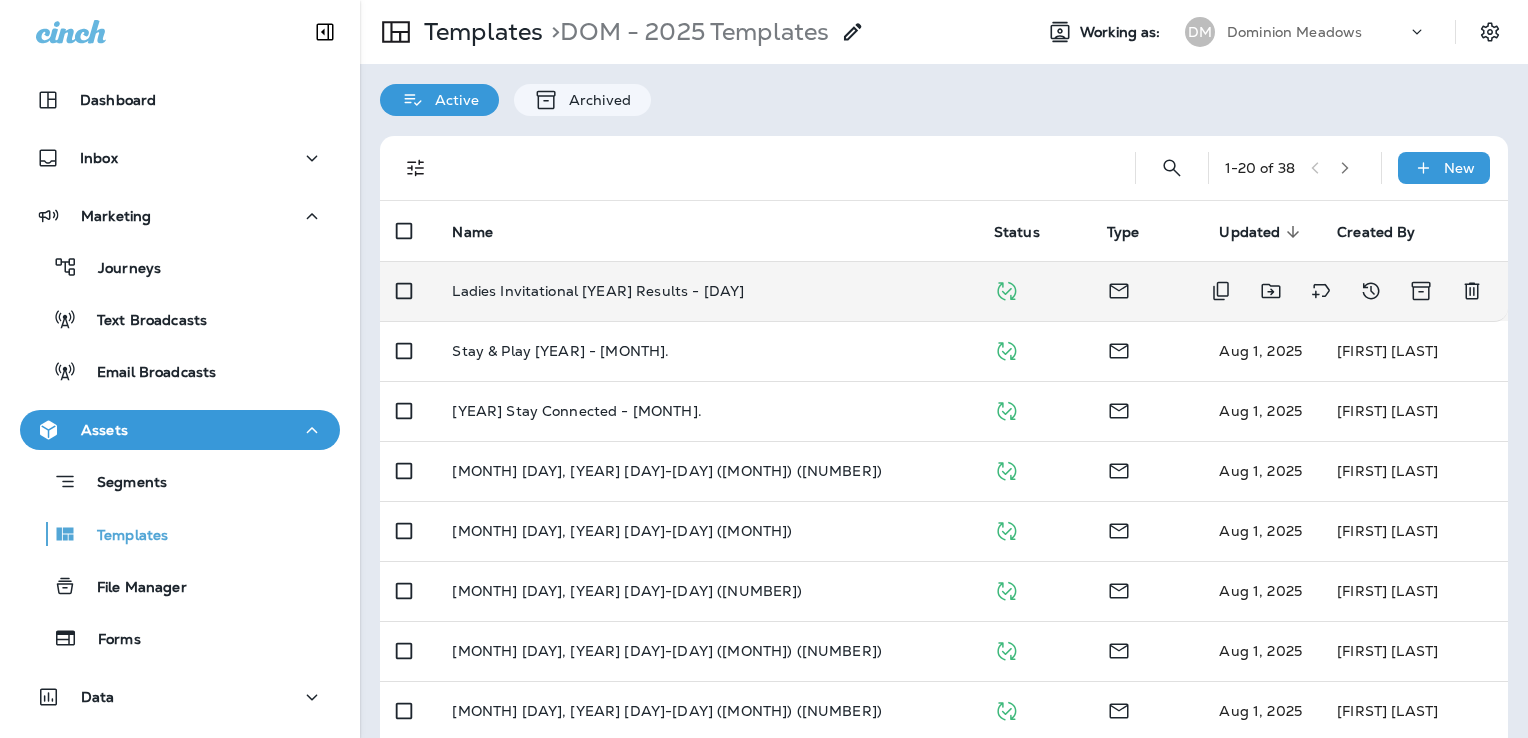 click on "Ladies Invitational [YEAR] Results - [DAY]" at bounding box center [706, 291] 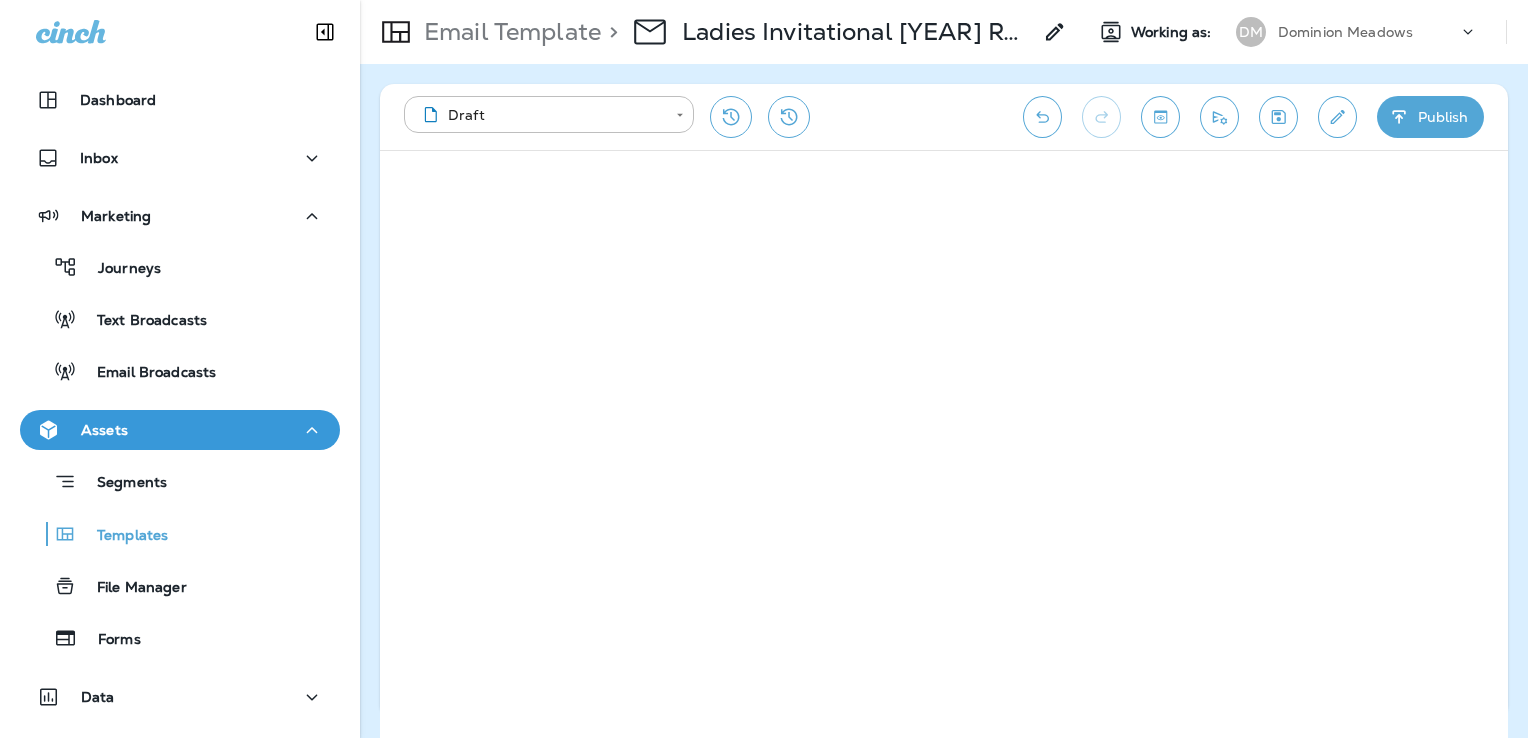 click 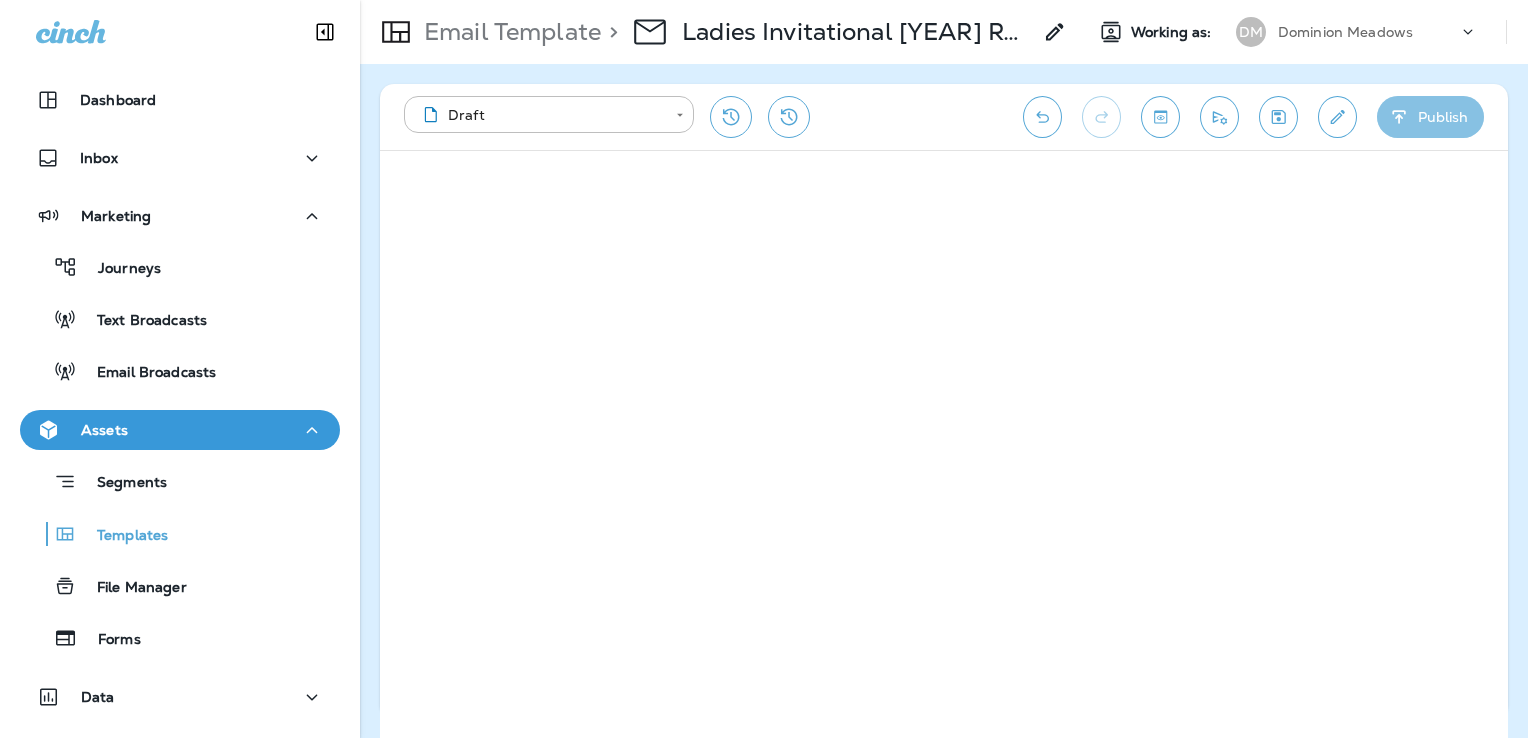 click on "Publish" at bounding box center [1430, 117] 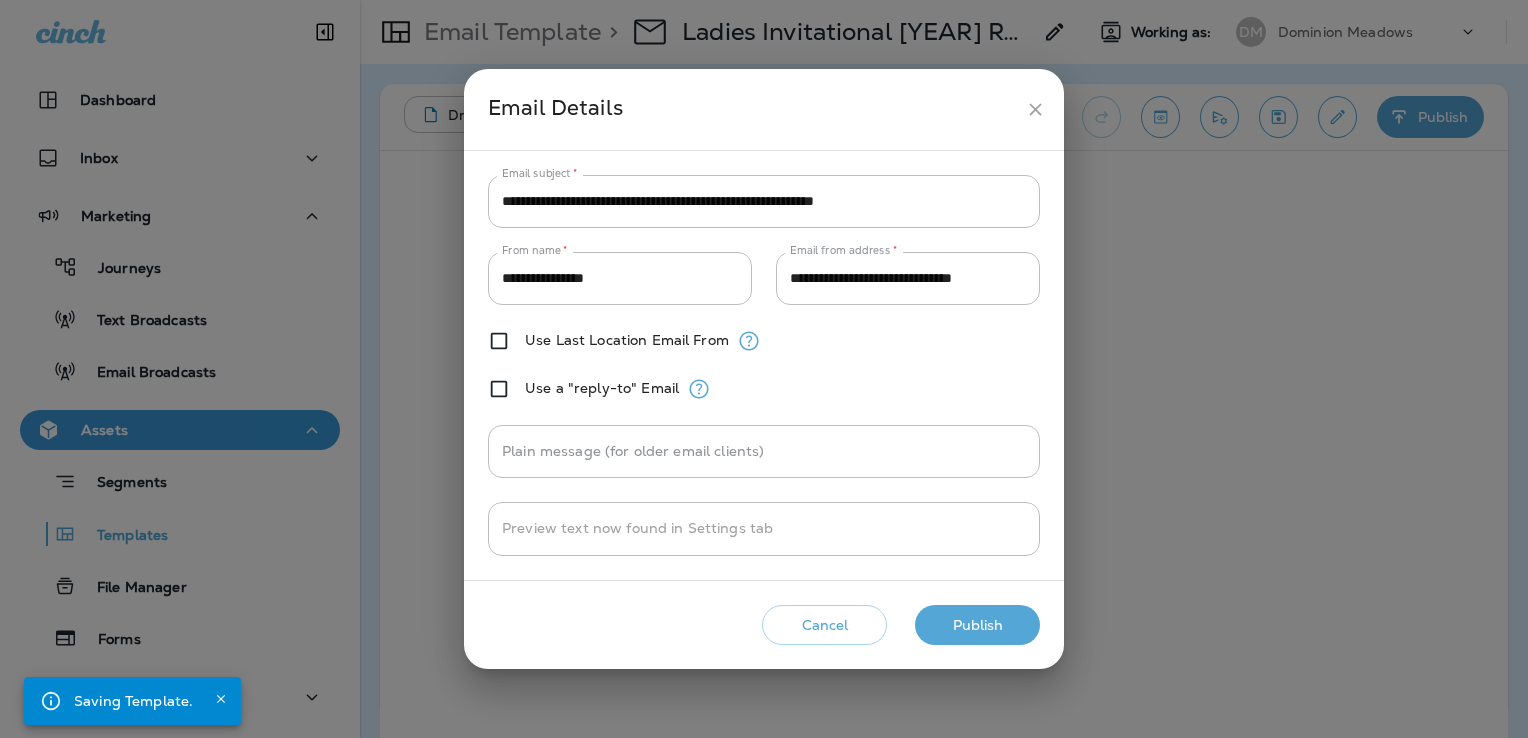 click on "Publish" at bounding box center (977, 625) 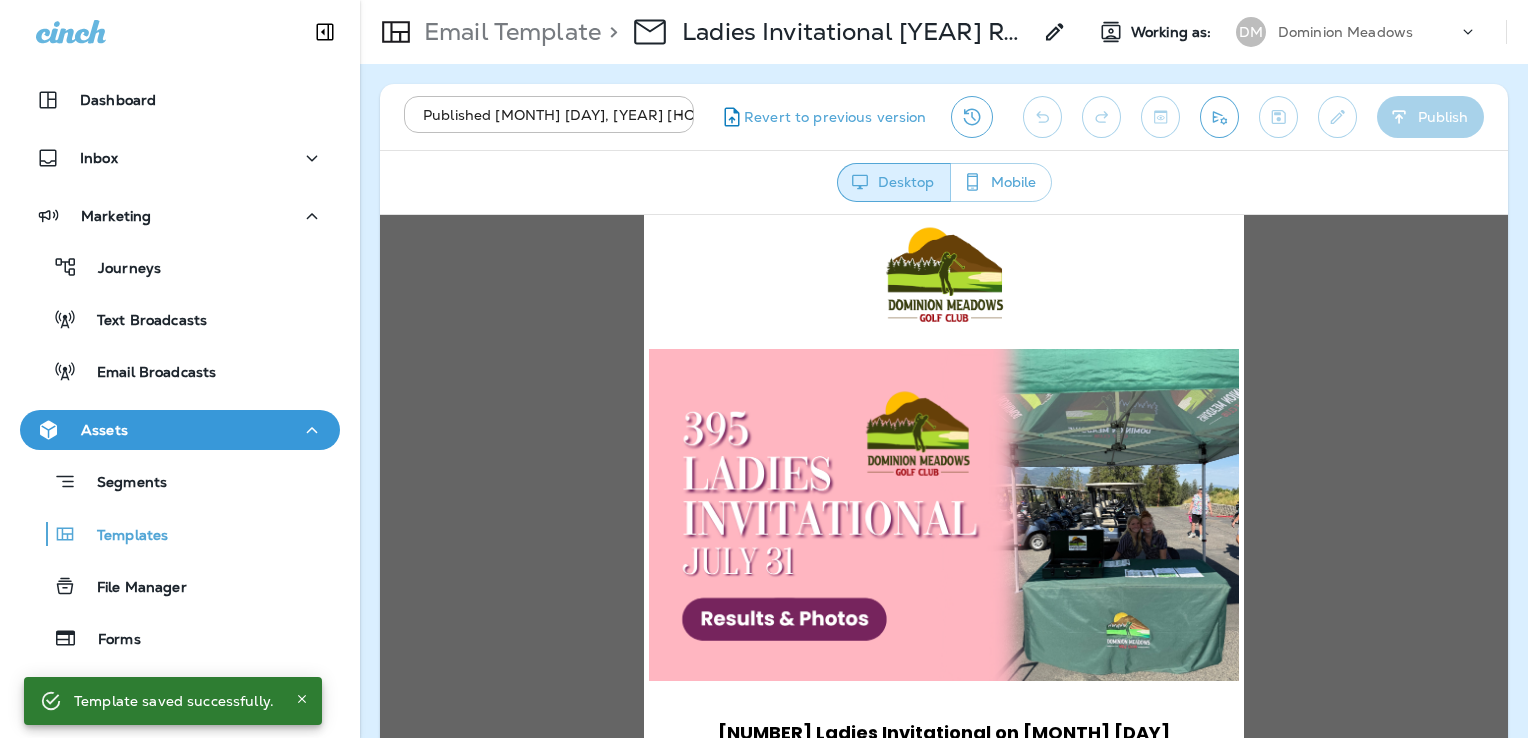 scroll, scrollTop: 0, scrollLeft: 0, axis: both 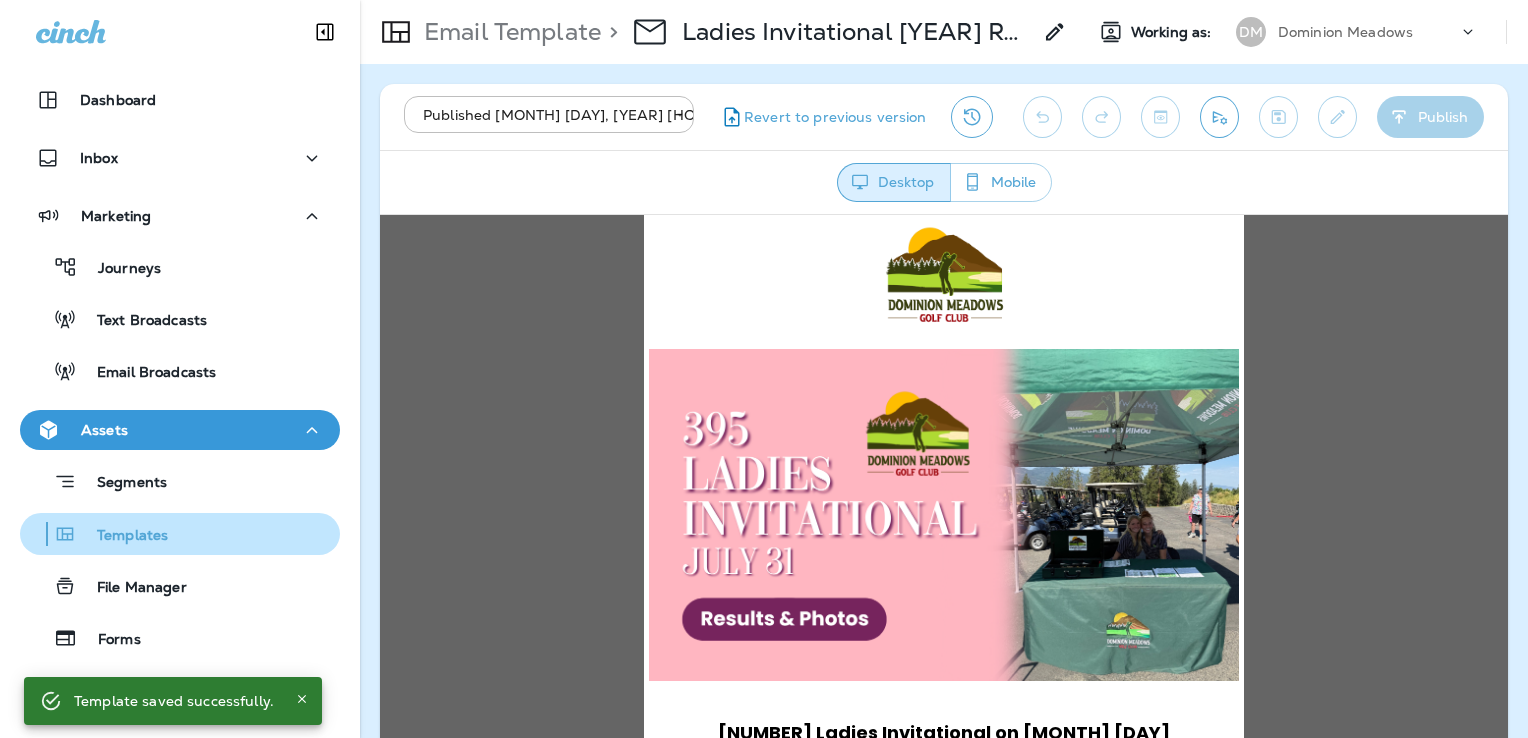 click on "Templates" at bounding box center [180, 534] 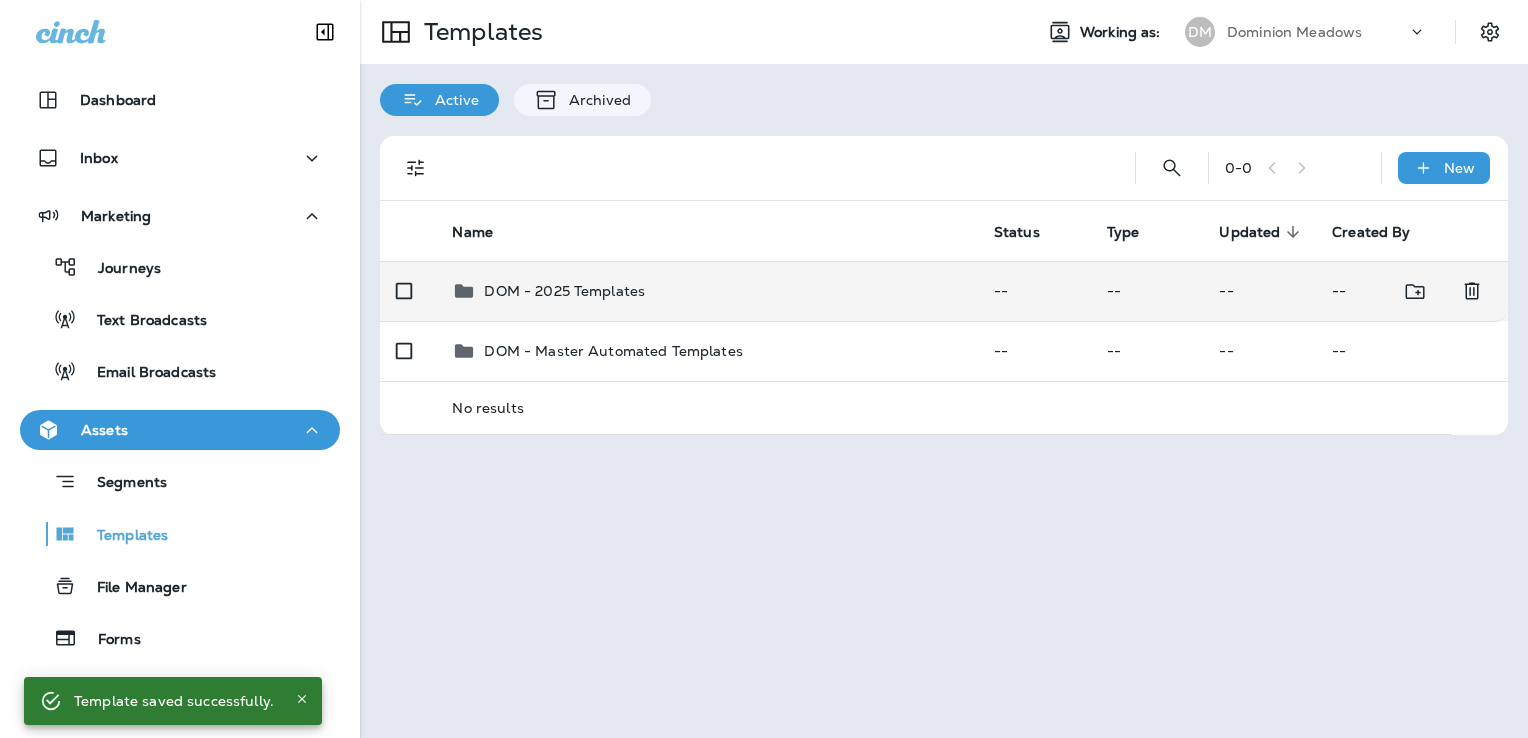 click on "DOM - 2025 Templates" at bounding box center [706, 291] 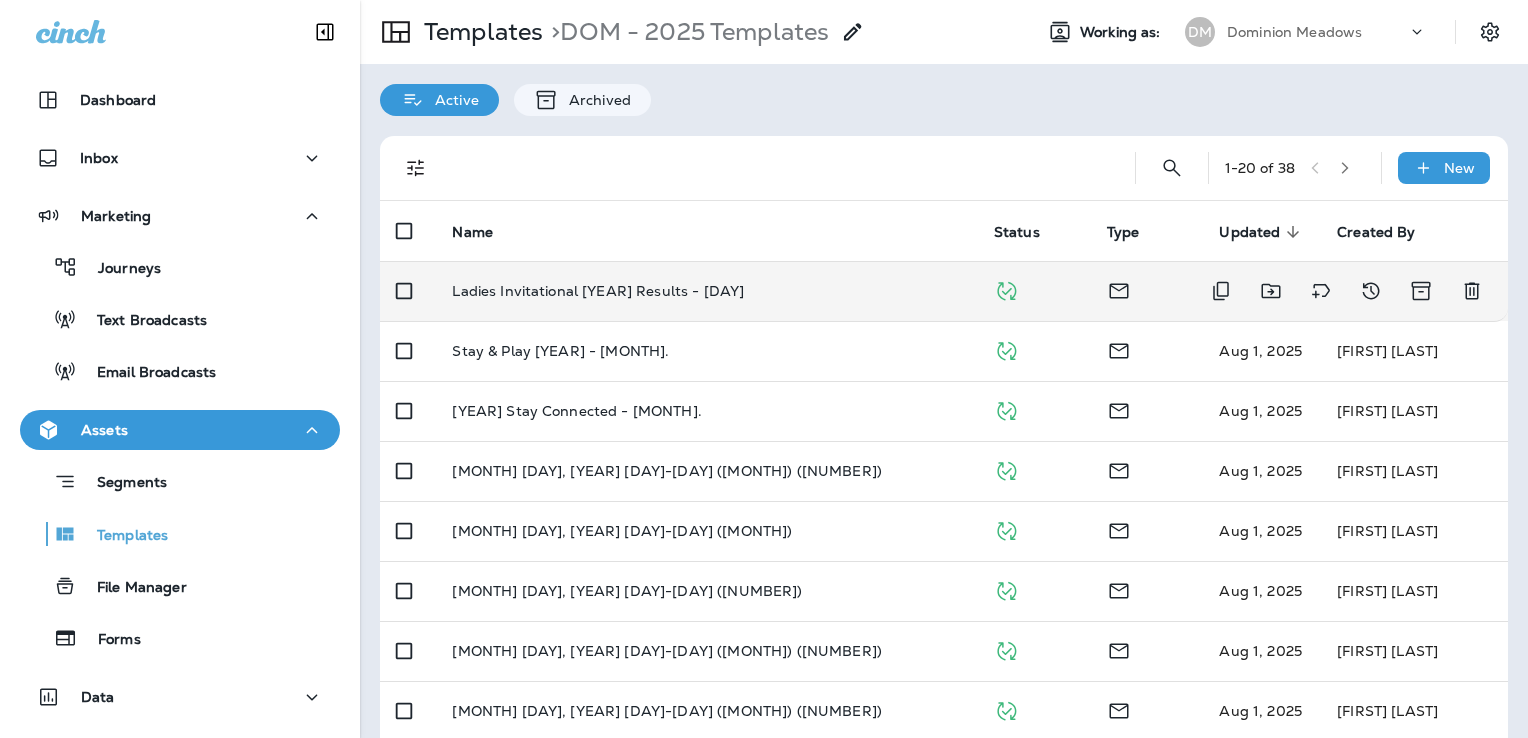 click on "Ladies Invitational [YEAR] Results - [DAY]" at bounding box center [706, 291] 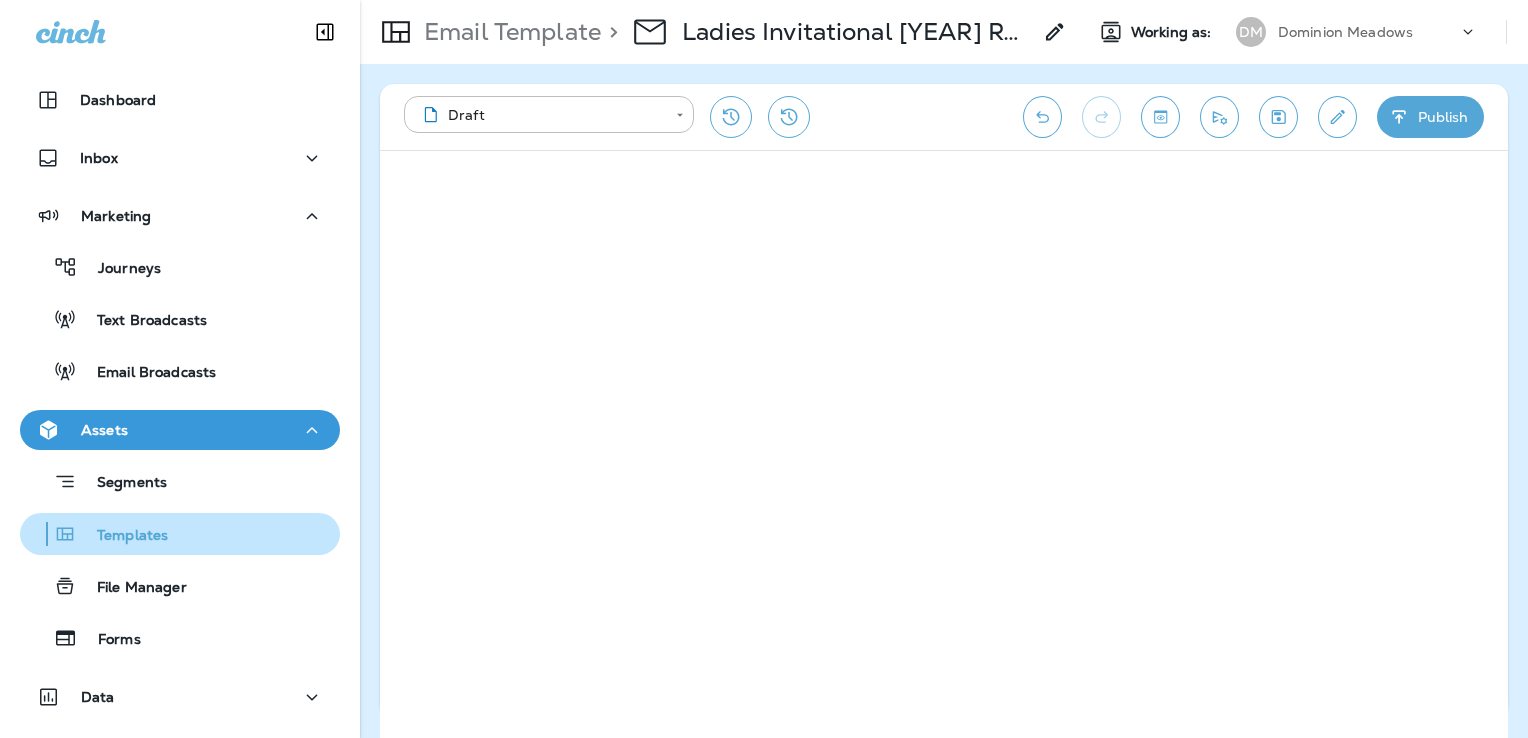 click on "Templates" at bounding box center [180, 534] 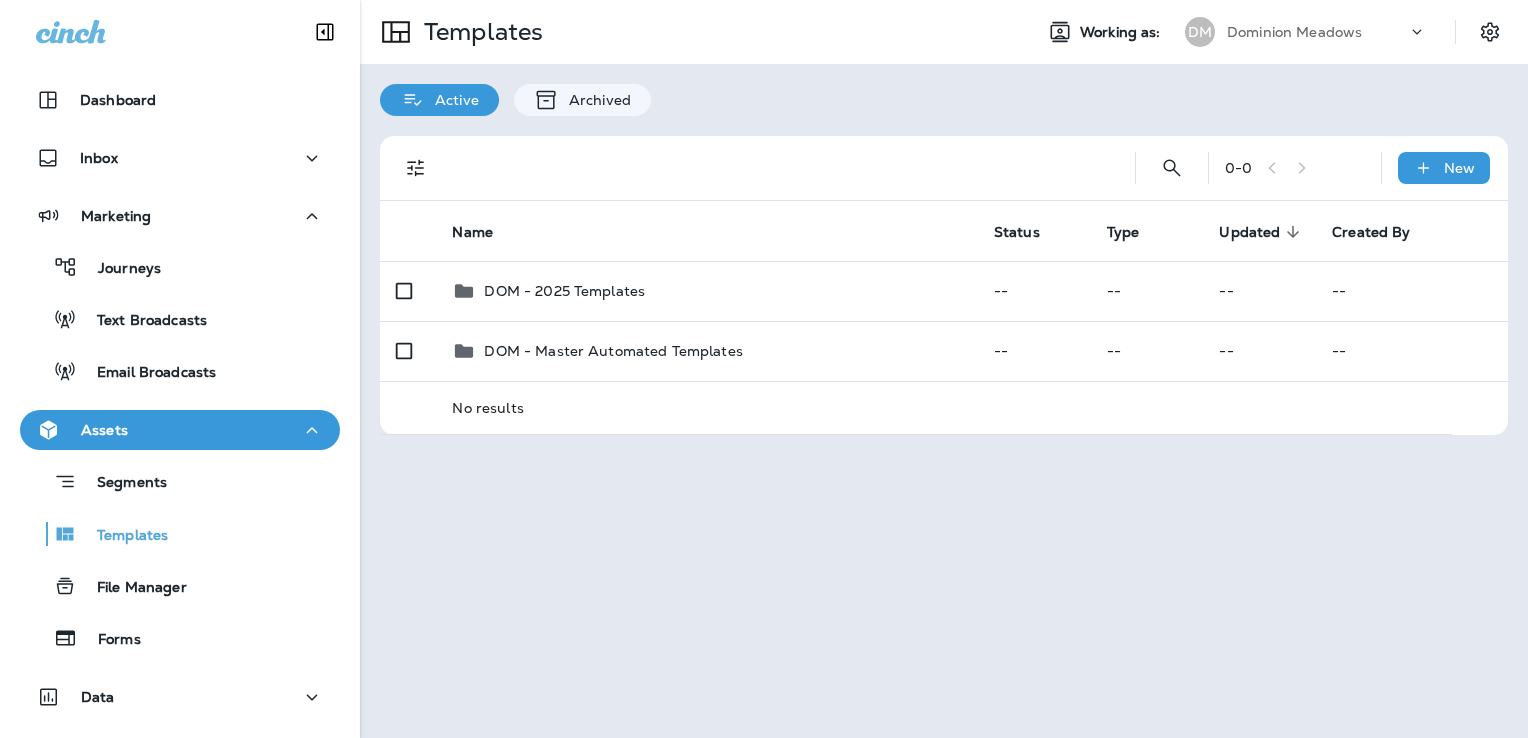 click on "Dominion Meadows" at bounding box center (1294, 32) 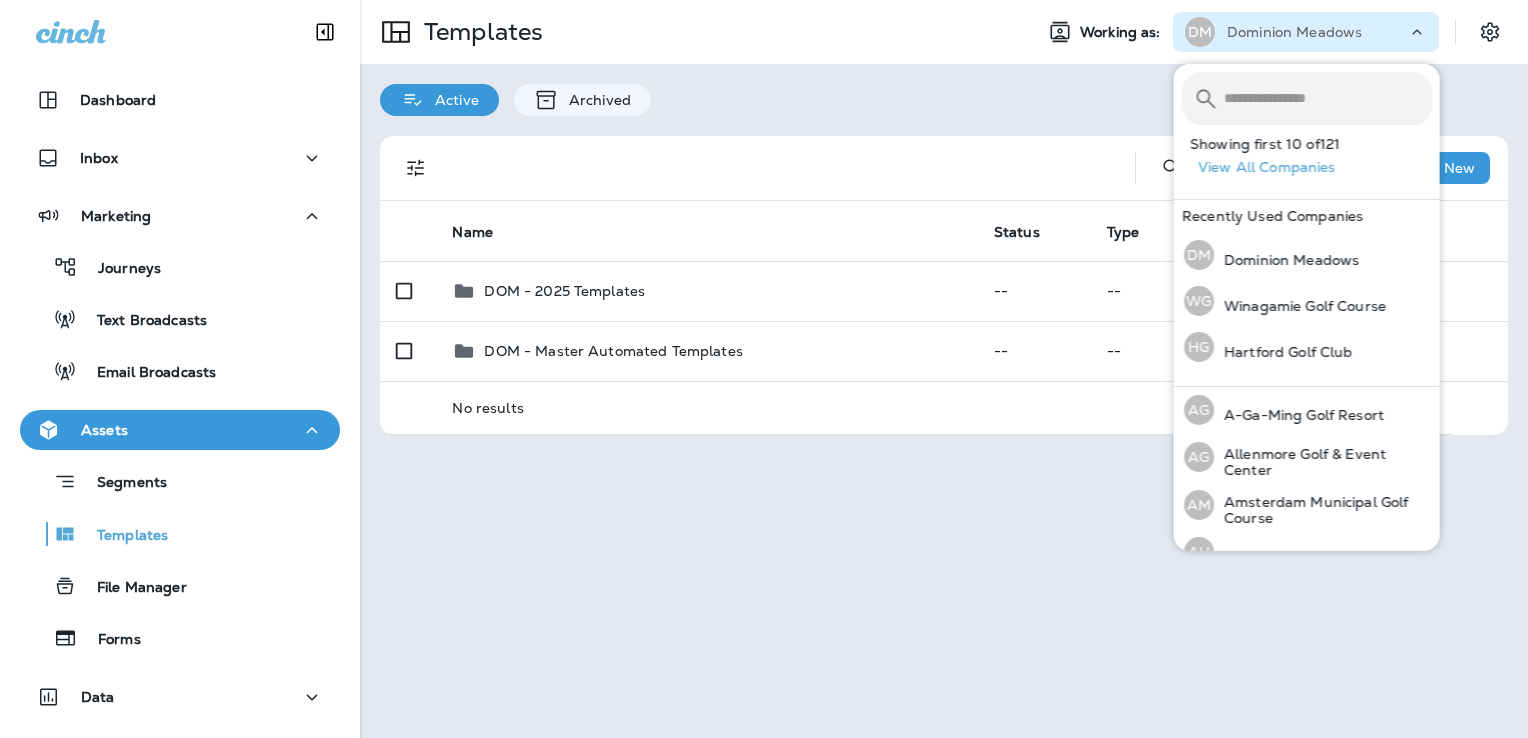 click at bounding box center (1328, 98) 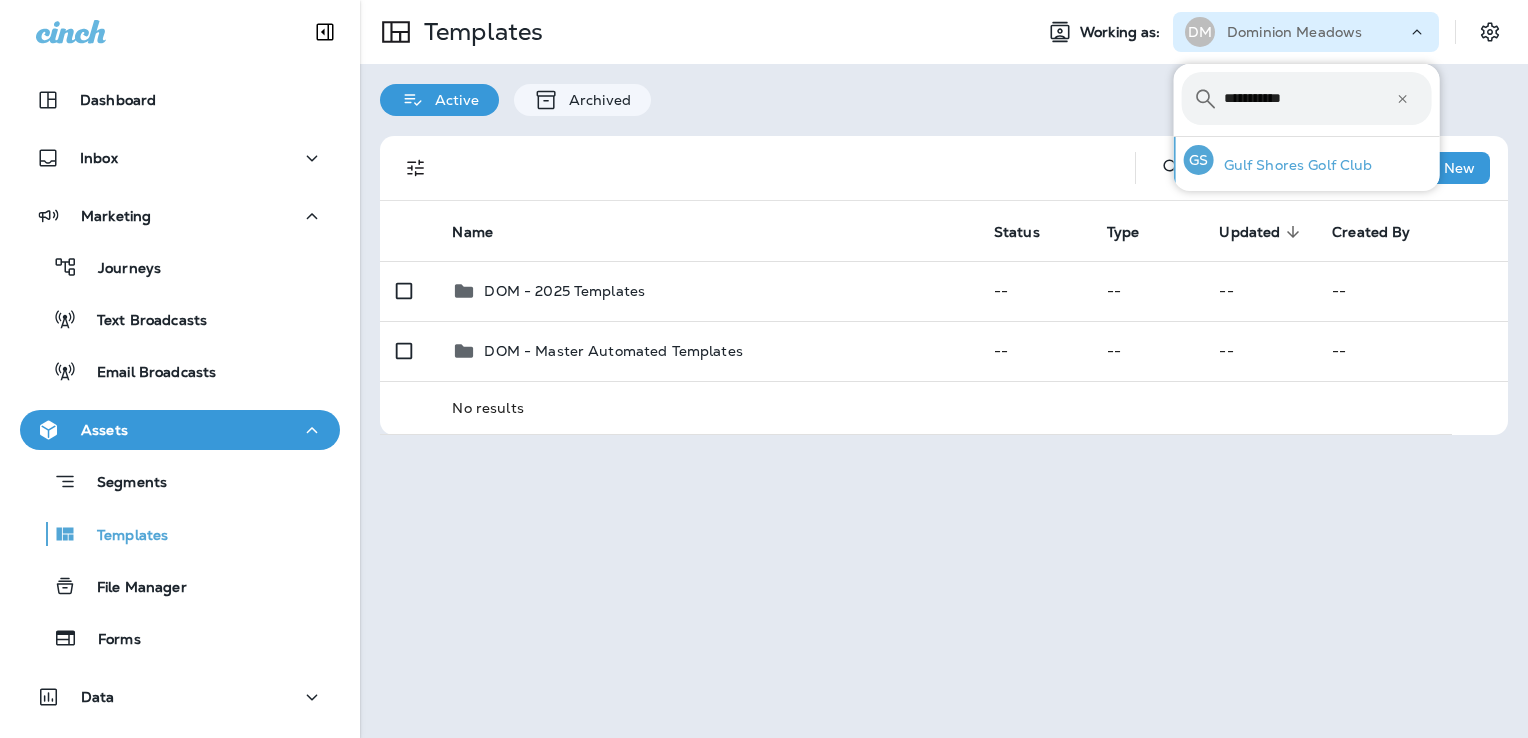 type on "**********" 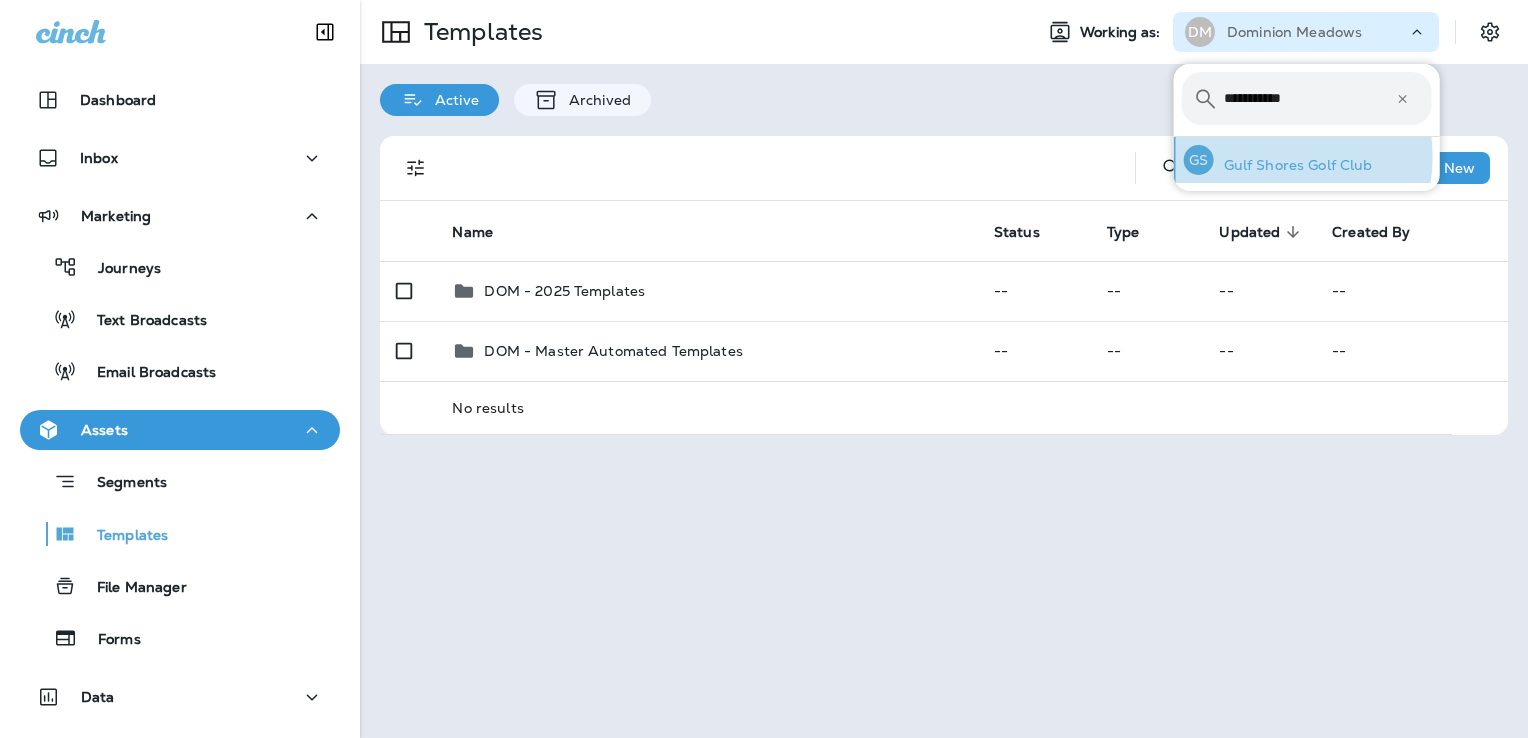 click on "Gulf Shores Golf Club" at bounding box center [1293, 165] 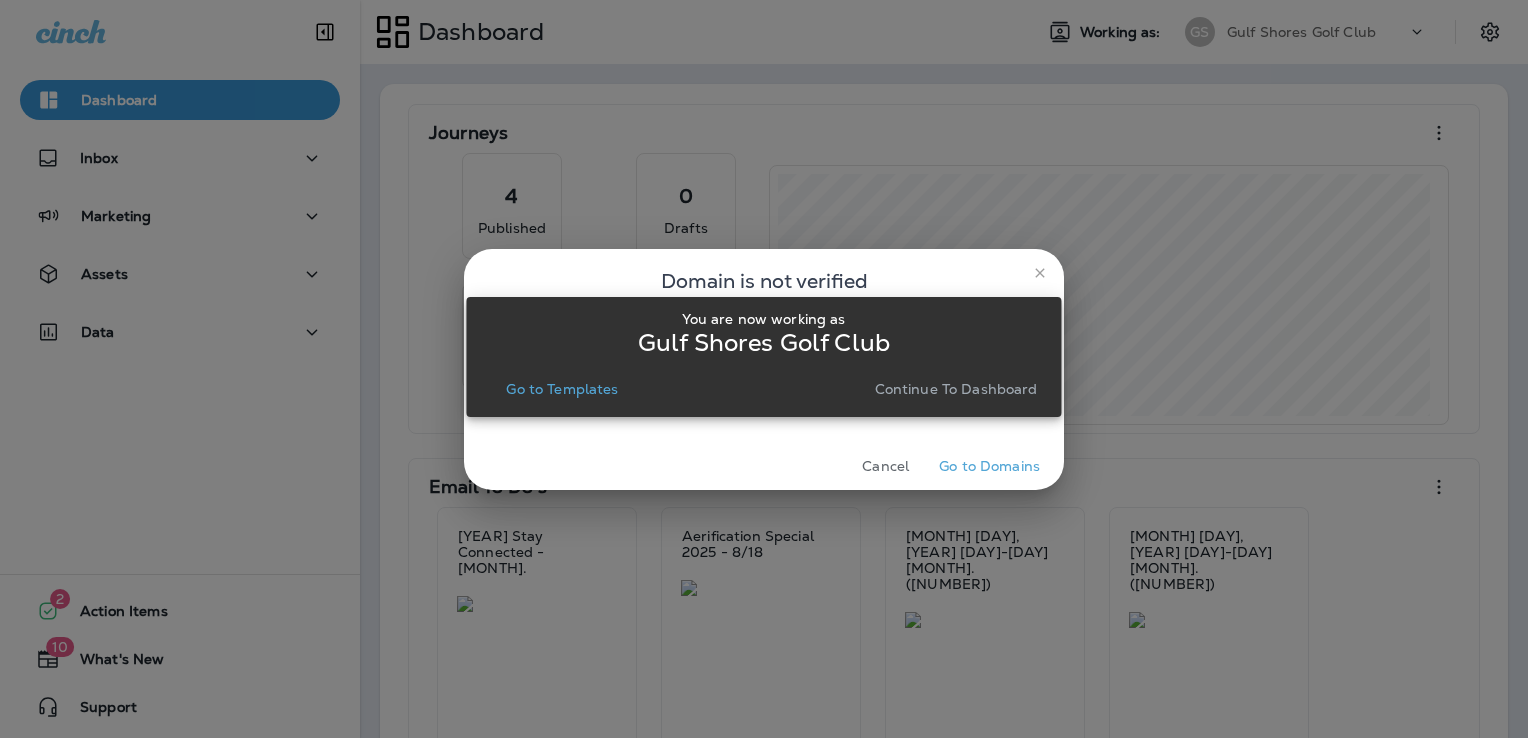 click on "Go to Templates" at bounding box center (562, 389) 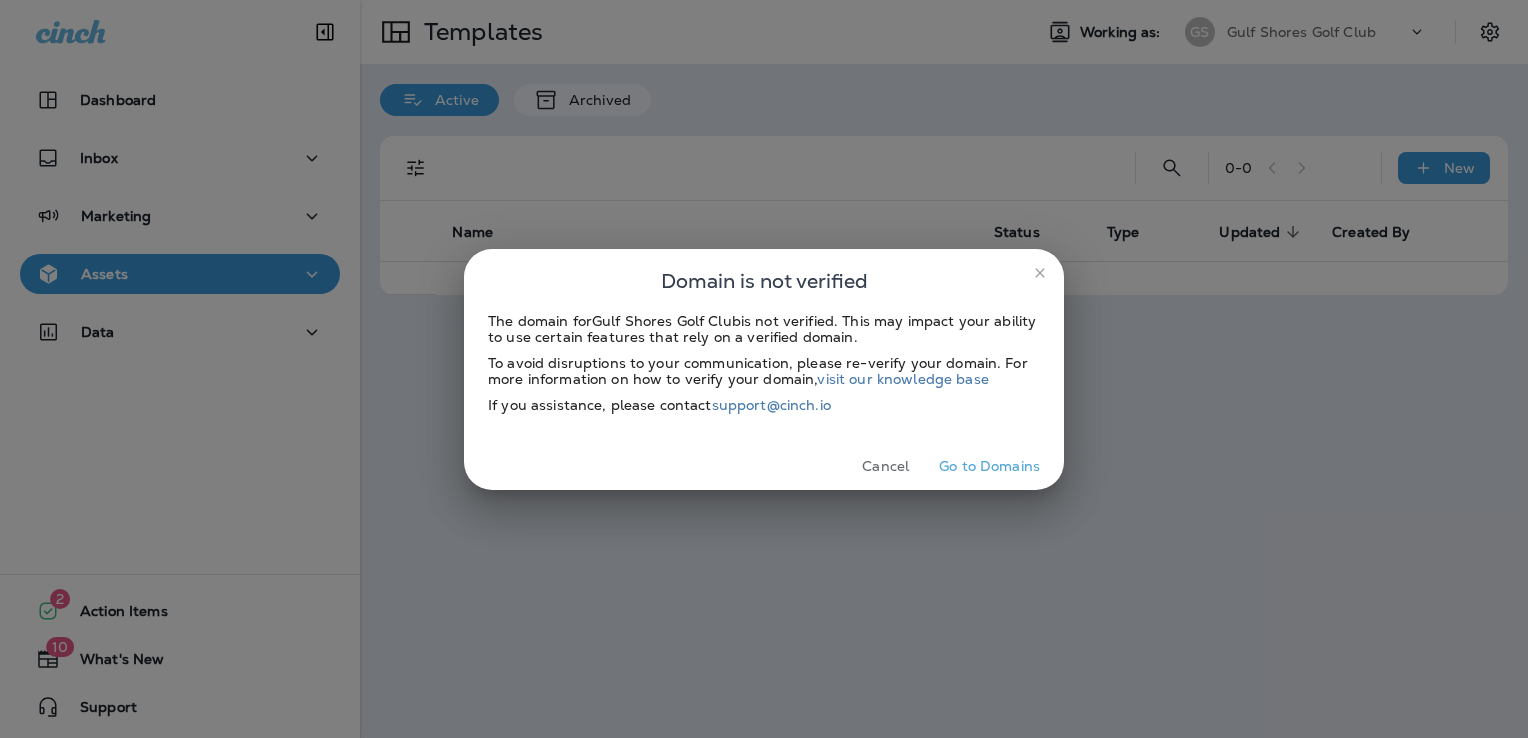 click on "Cancel" at bounding box center (885, 466) 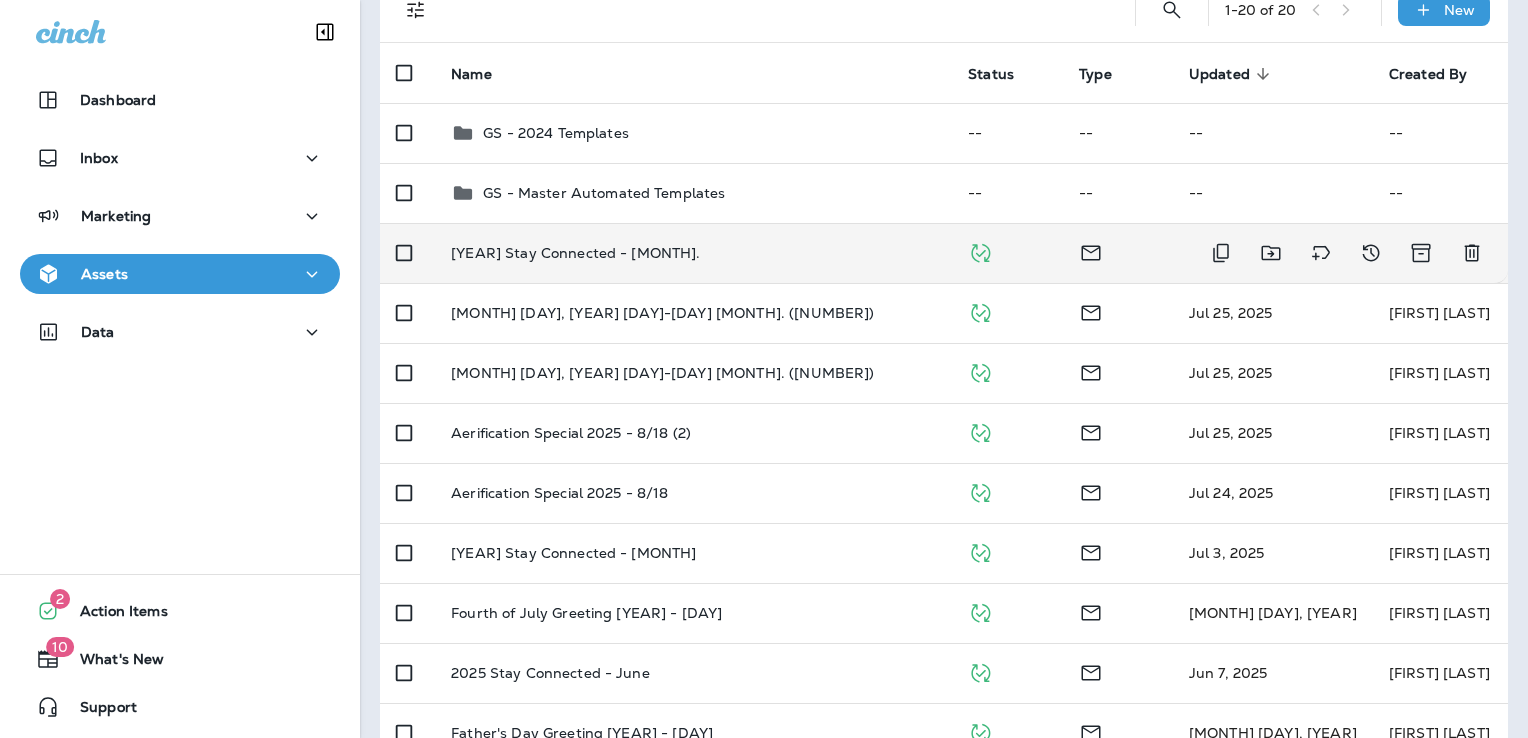 scroll, scrollTop: 200, scrollLeft: 0, axis: vertical 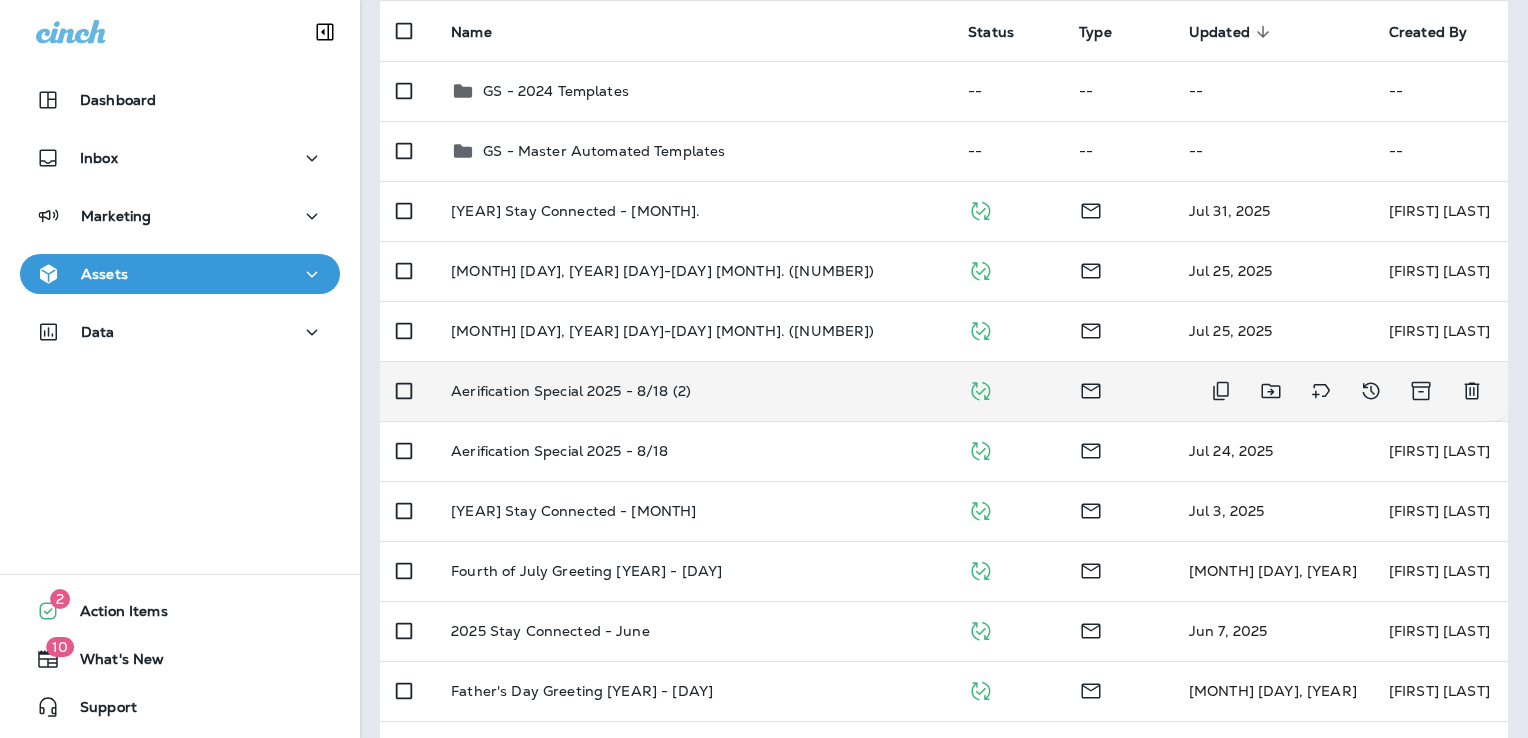 click on "Aerification Special 2025 - 8/18 (2)" at bounding box center [693, 391] 